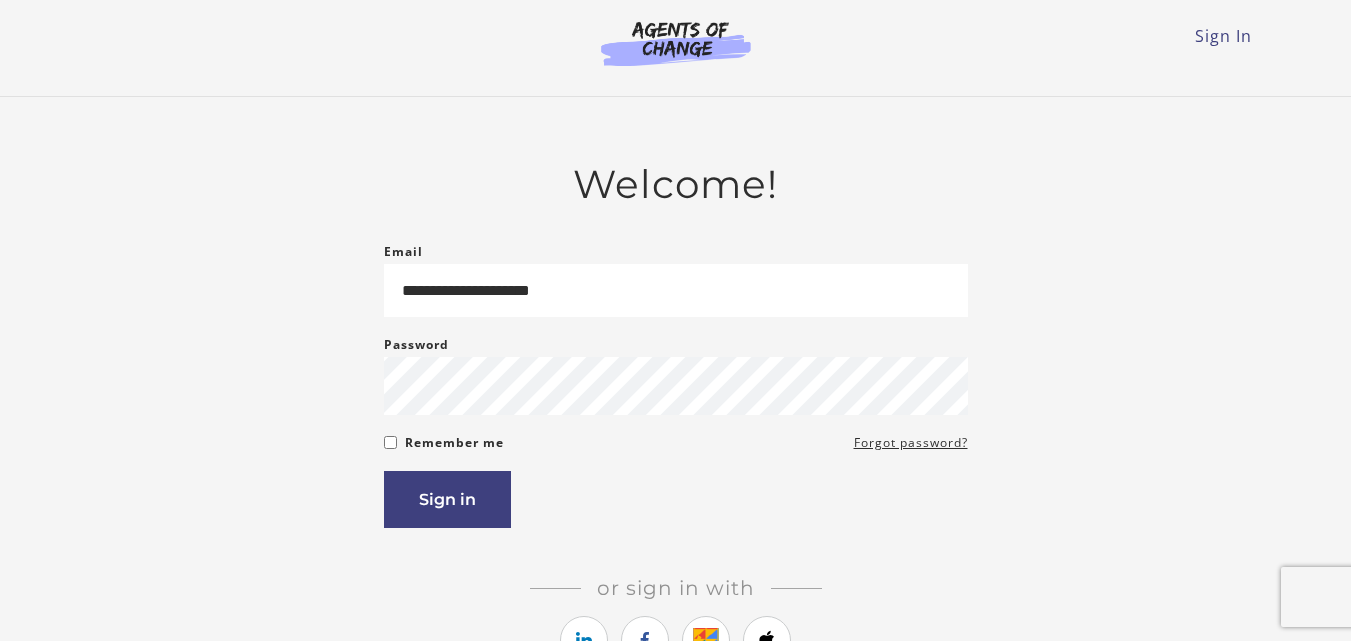 scroll, scrollTop: 0, scrollLeft: 0, axis: both 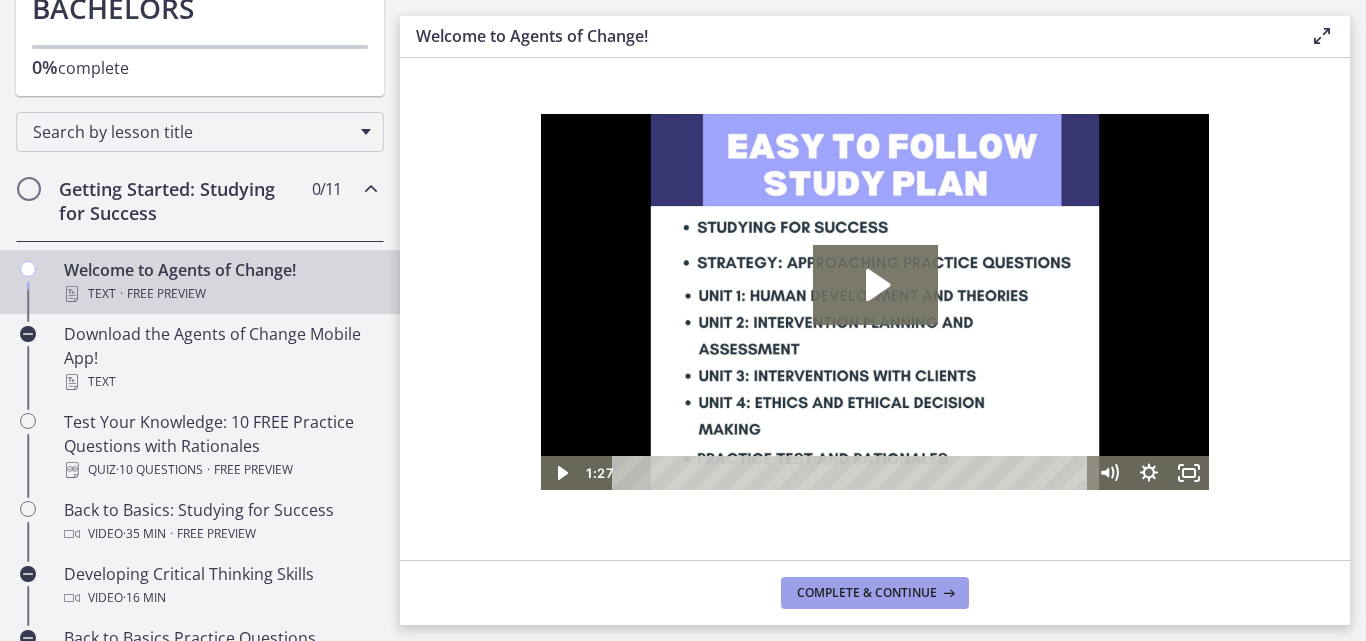 click on "Complete & continue" at bounding box center [867, 593] 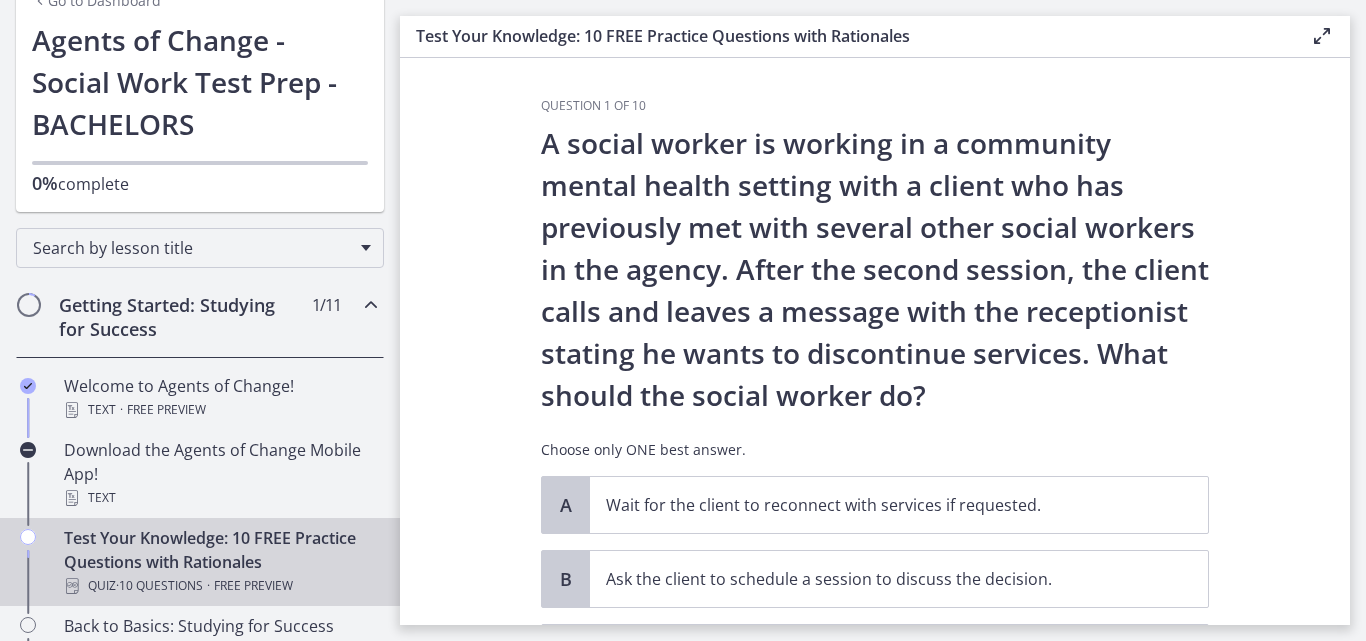 scroll, scrollTop: 92, scrollLeft: 0, axis: vertical 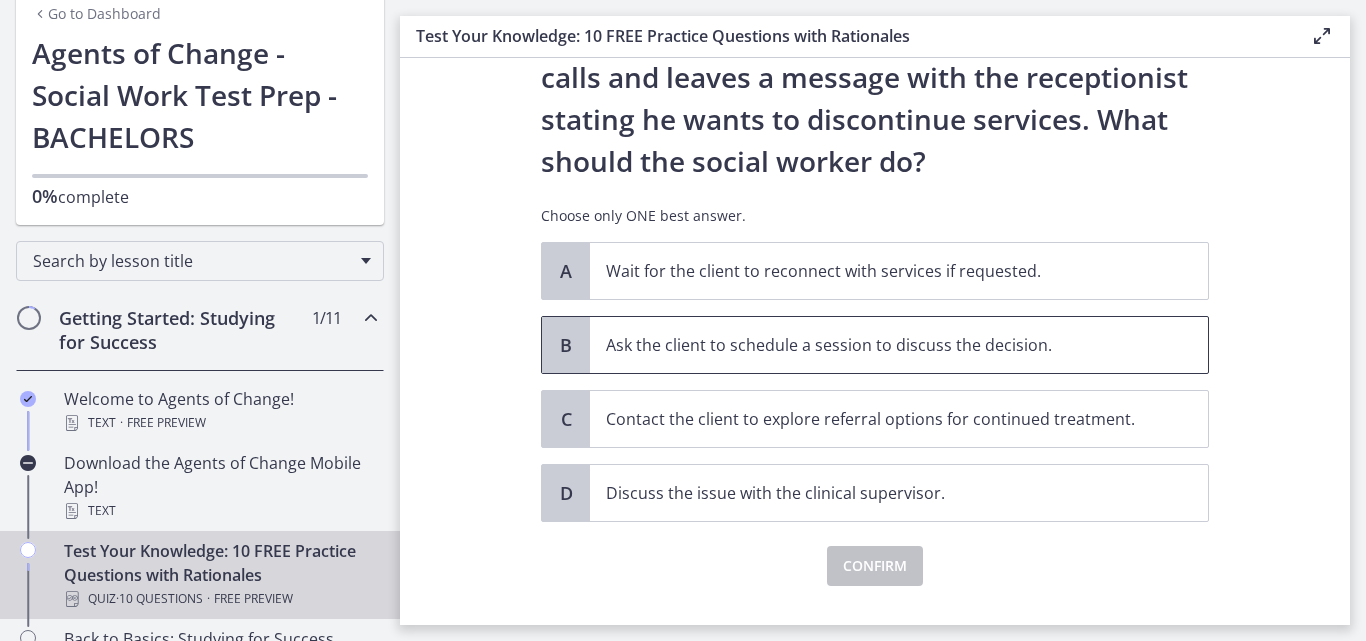 click on "Ask the client to schedule a session to discuss the decision." at bounding box center [899, 345] 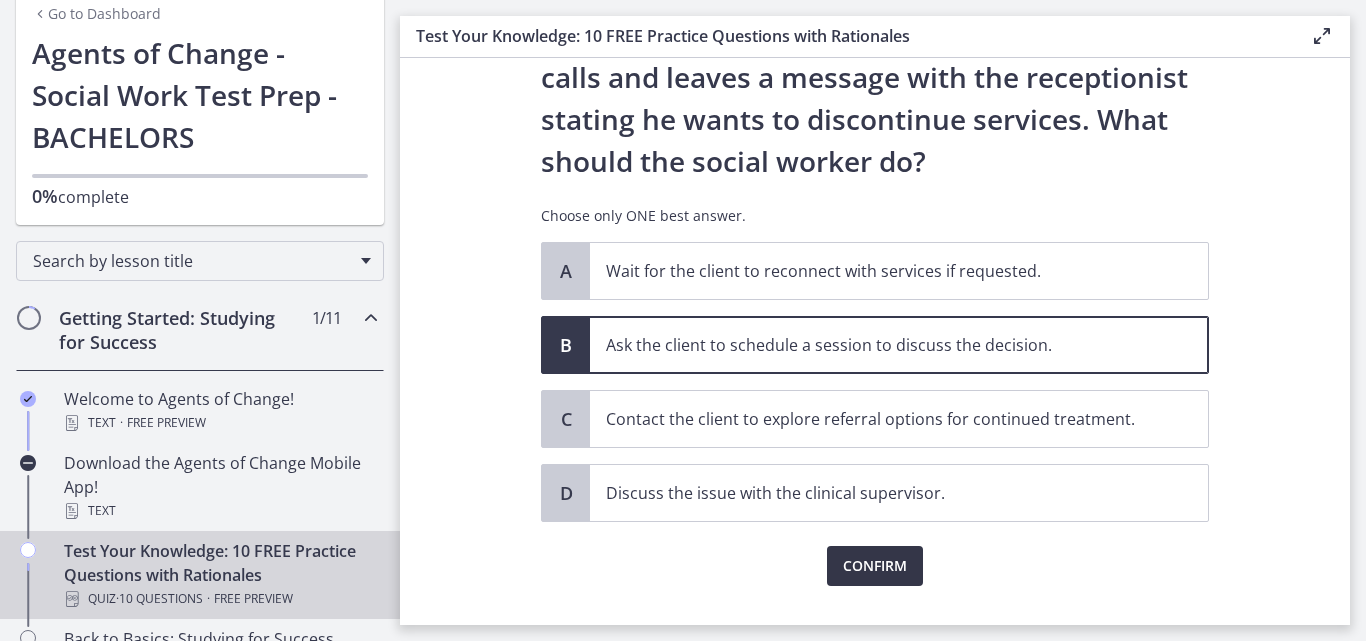 click on "Confirm" at bounding box center (875, 566) 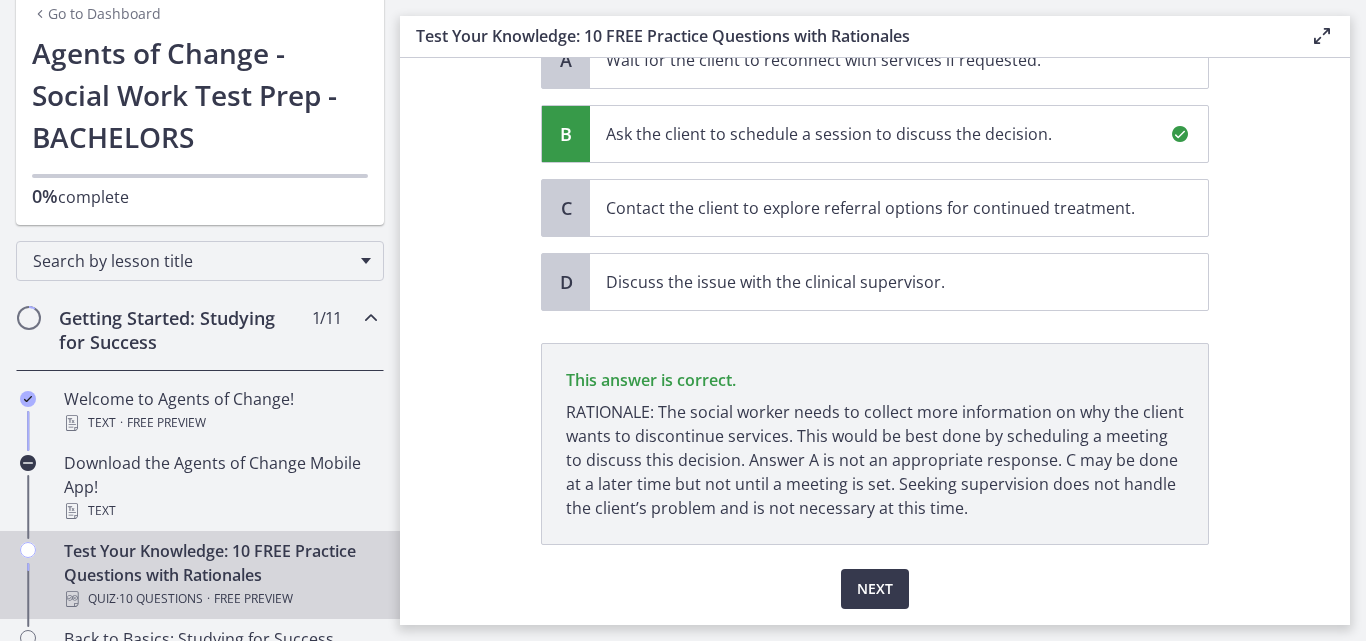 scroll, scrollTop: 446, scrollLeft: 0, axis: vertical 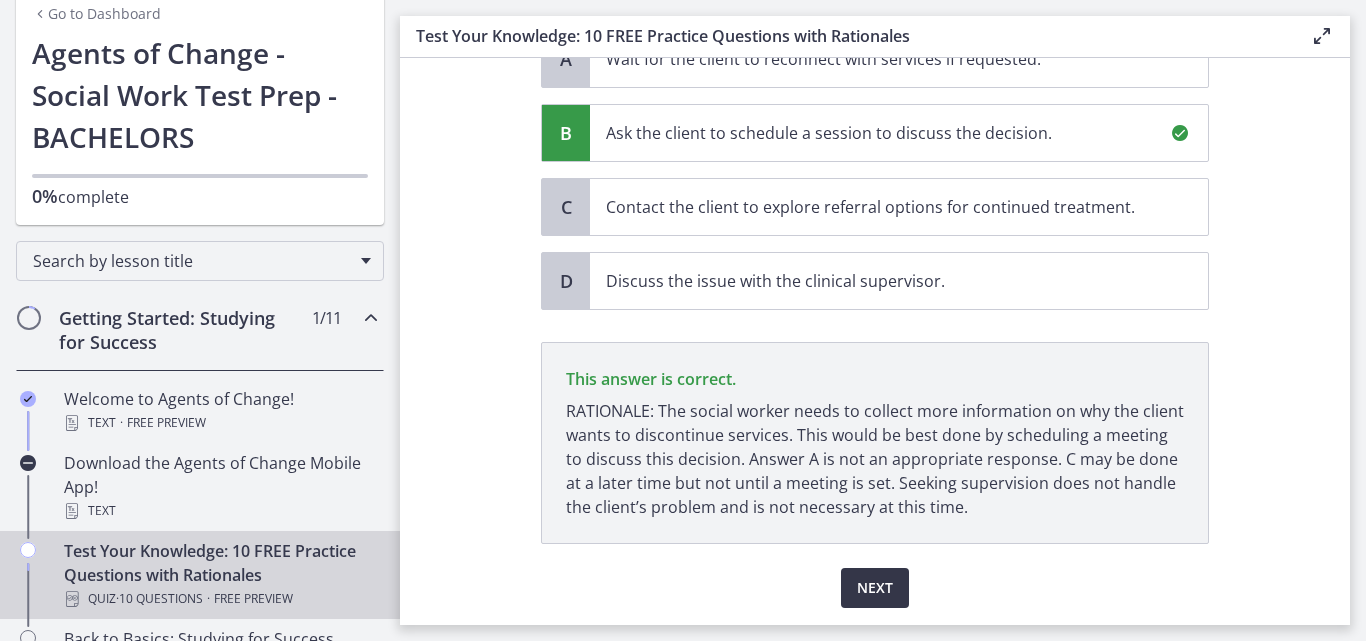 click on "Next" at bounding box center (875, 588) 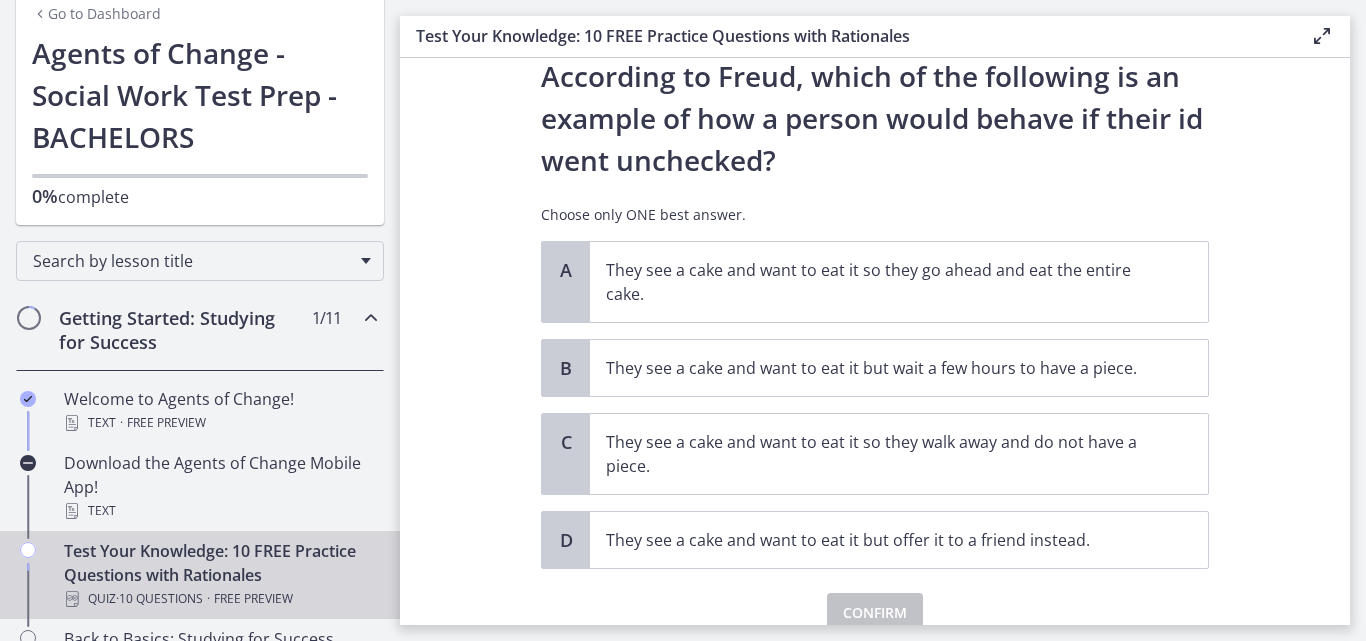 scroll, scrollTop: 68, scrollLeft: 0, axis: vertical 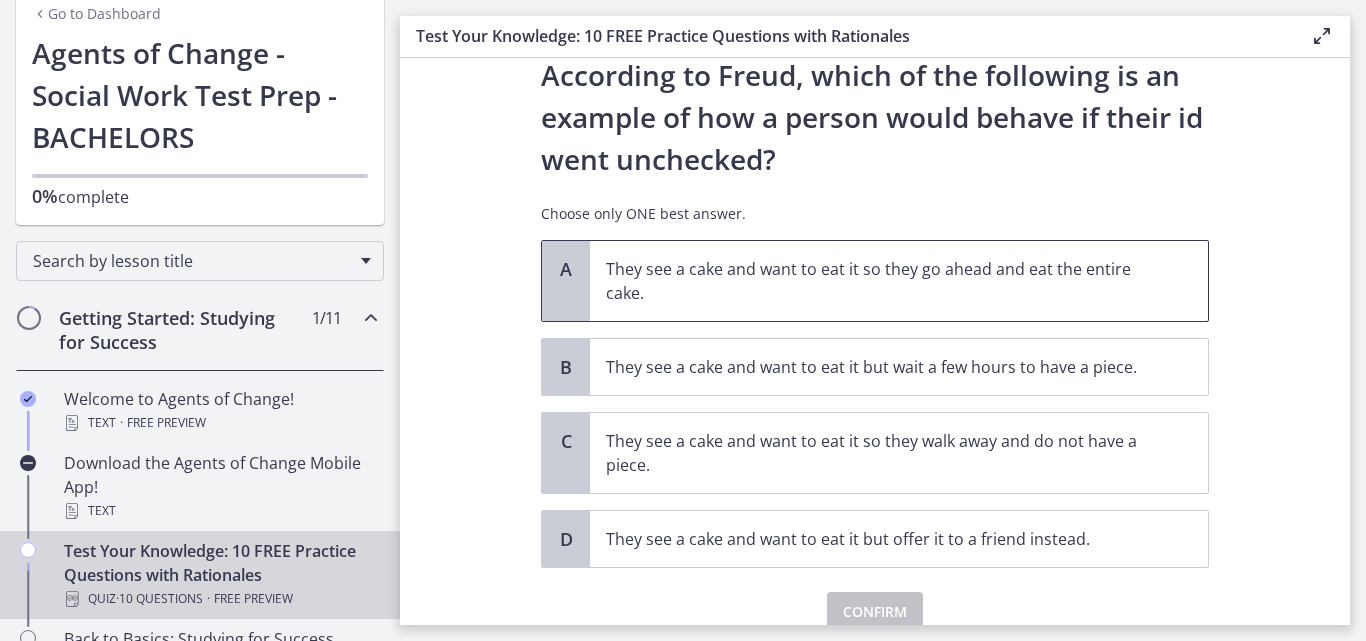 click on "They see a cake and want to eat it so they go ahead and eat the entire cake." at bounding box center (879, 281) 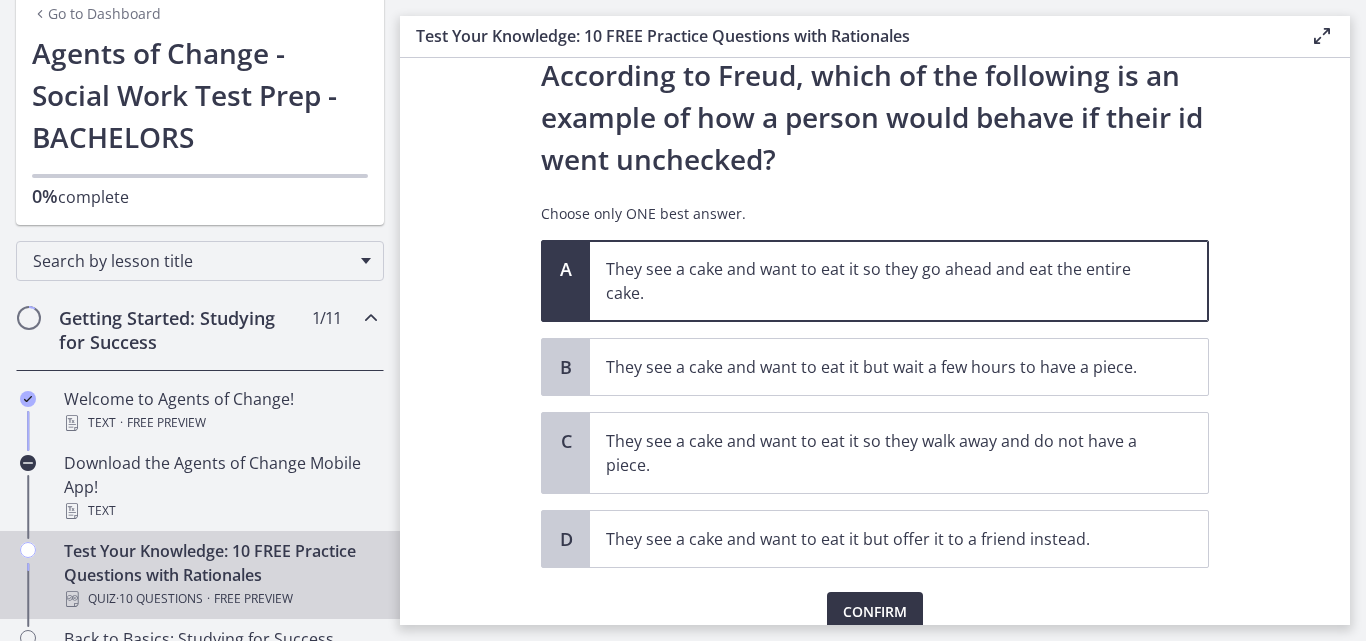 click on "Confirm" at bounding box center (875, 612) 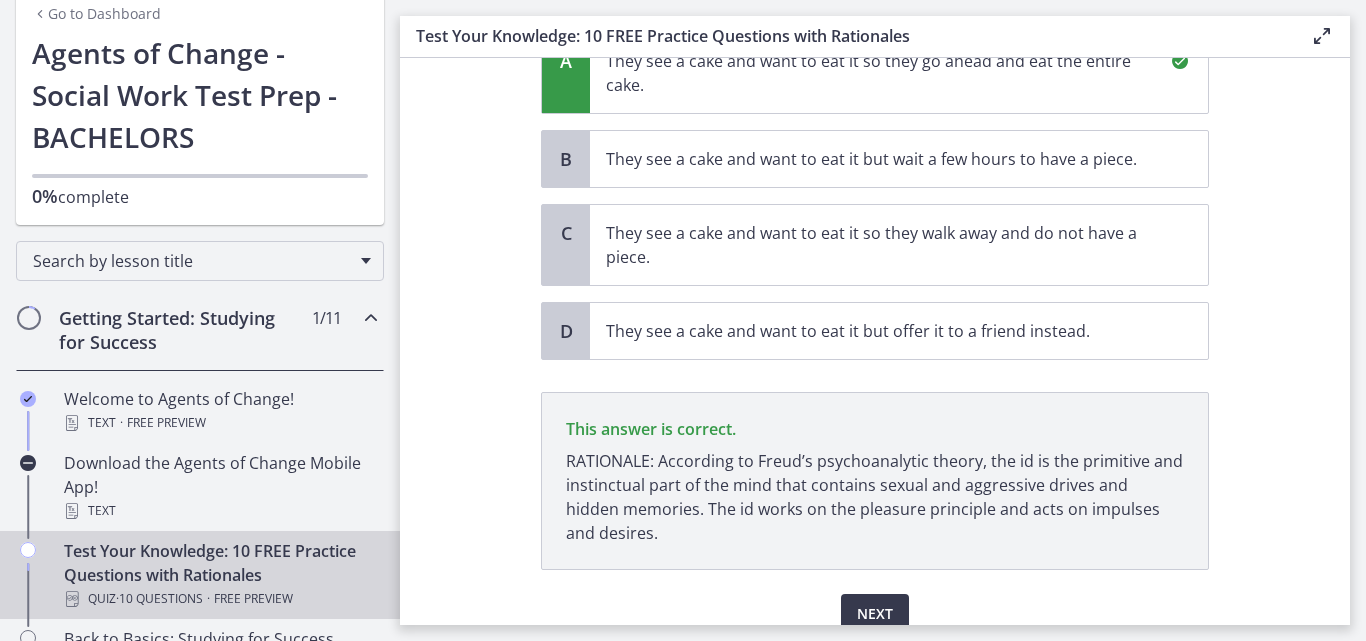 scroll, scrollTop: 365, scrollLeft: 0, axis: vertical 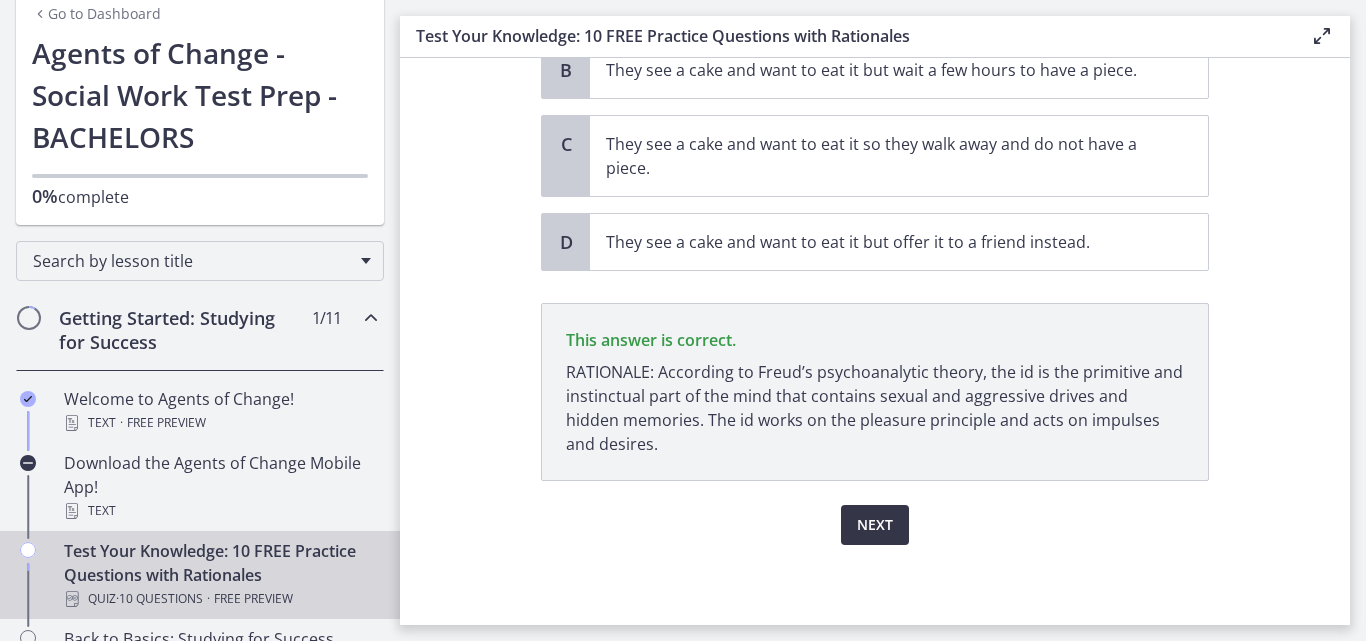 click on "Next" at bounding box center (875, 525) 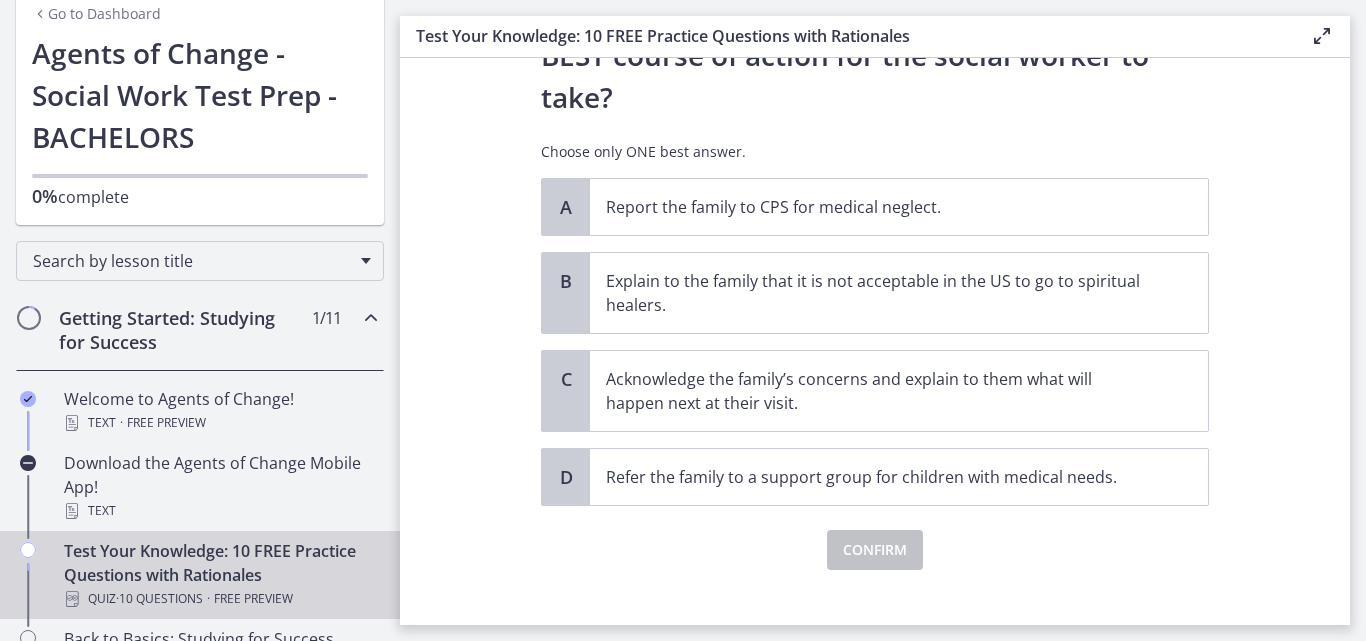 scroll, scrollTop: 465, scrollLeft: 0, axis: vertical 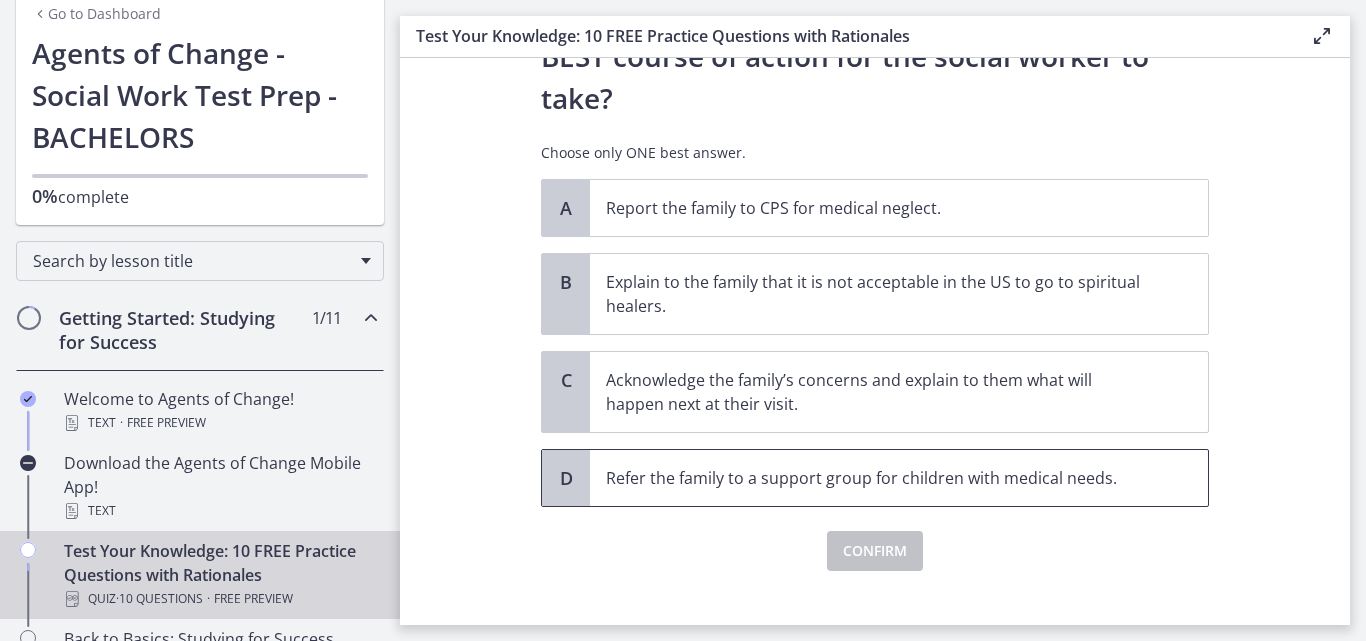 click on "Refer the family to a support group for children with medical needs." at bounding box center [899, 478] 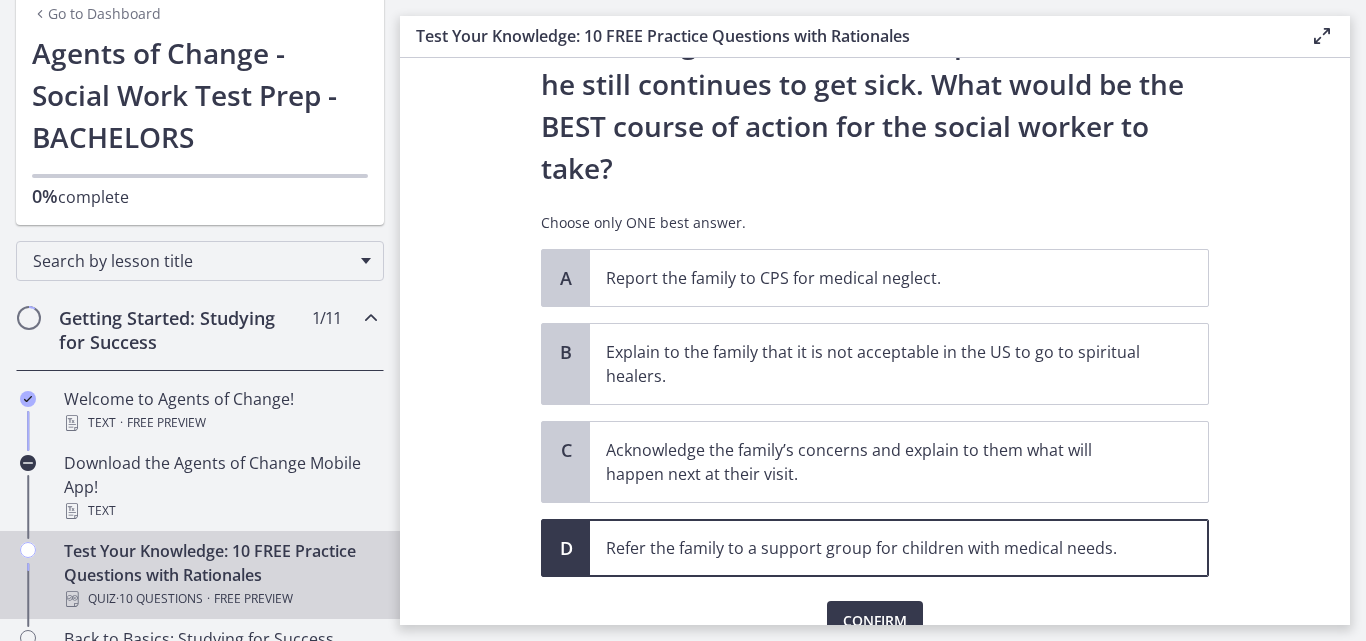 scroll, scrollTop: 459, scrollLeft: 0, axis: vertical 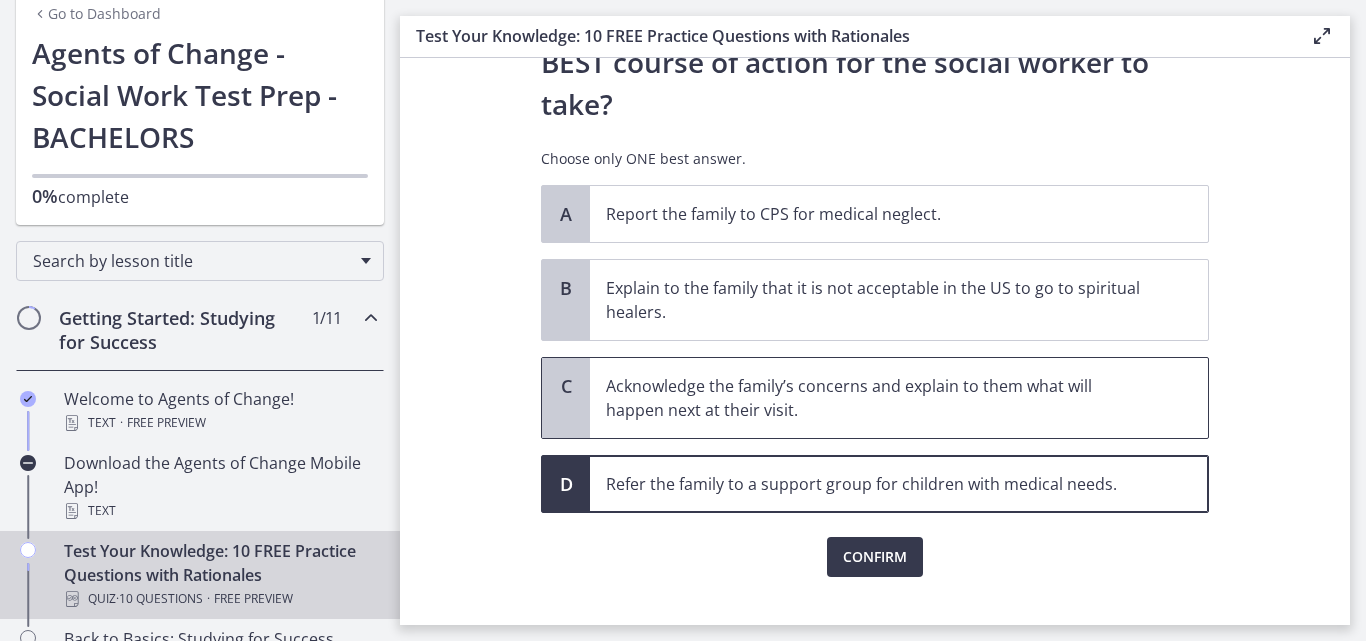 click on "Acknowledge the family’s concerns and explain to them what will happen next at their visit." at bounding box center [899, 398] 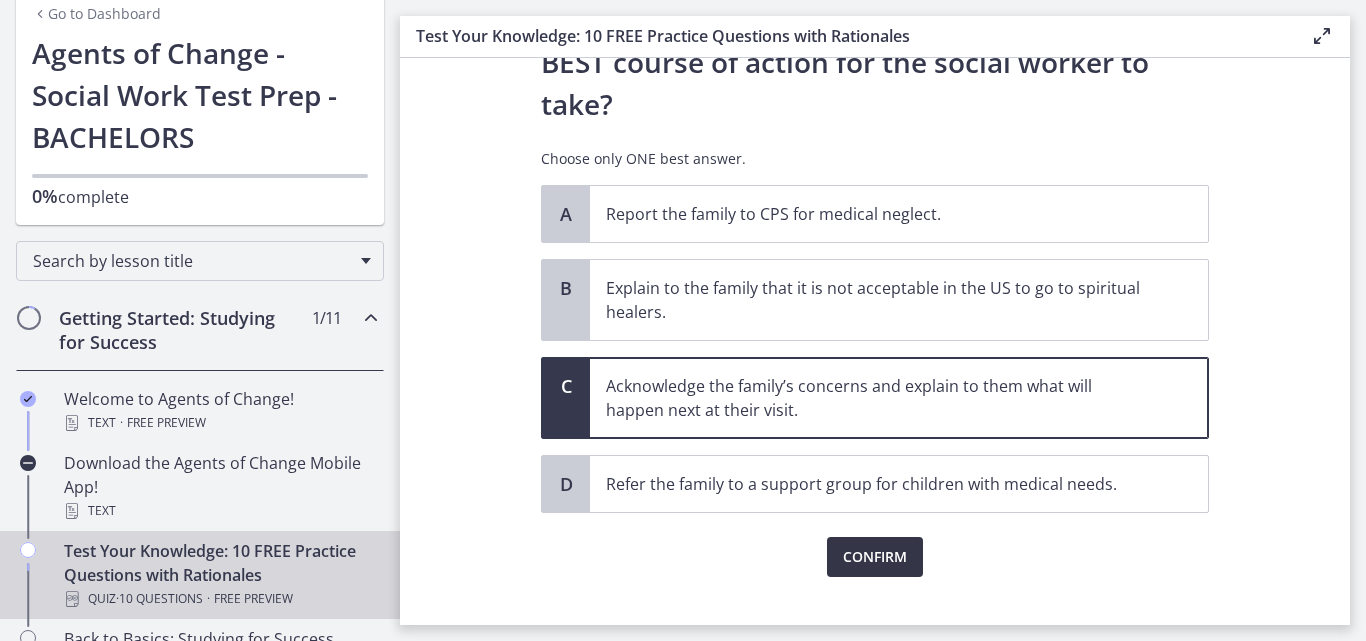 click on "Confirm" at bounding box center [875, 557] 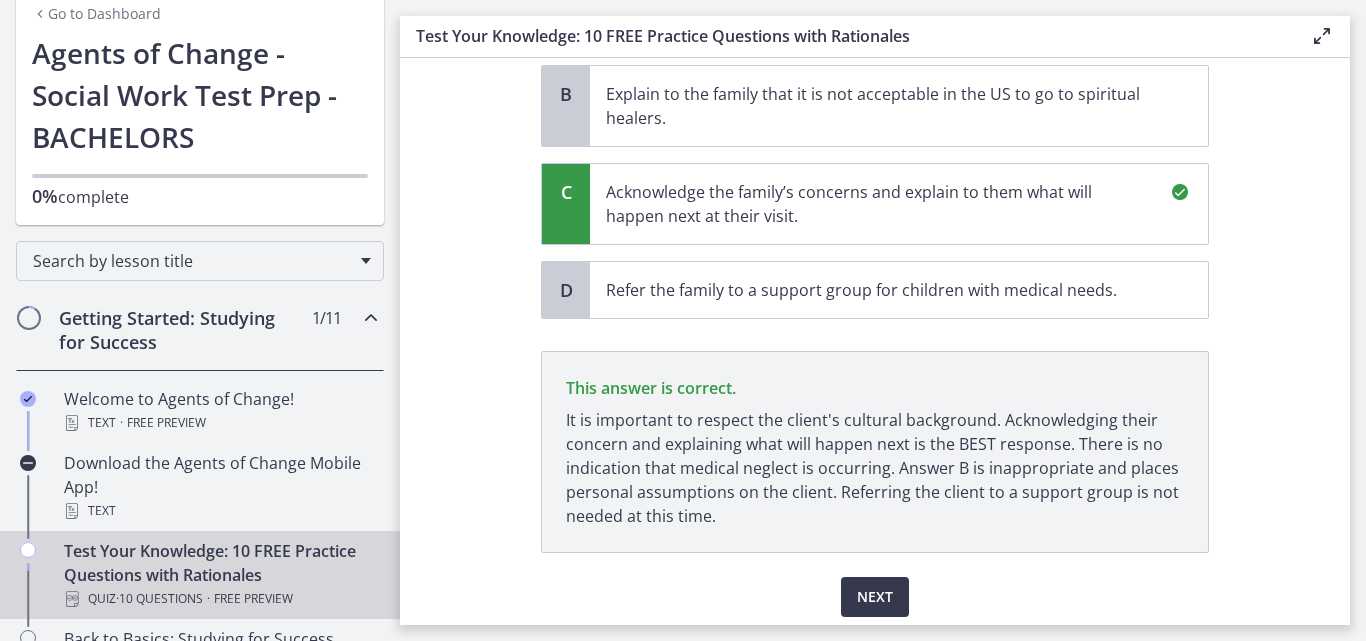 scroll, scrollTop: 652, scrollLeft: 0, axis: vertical 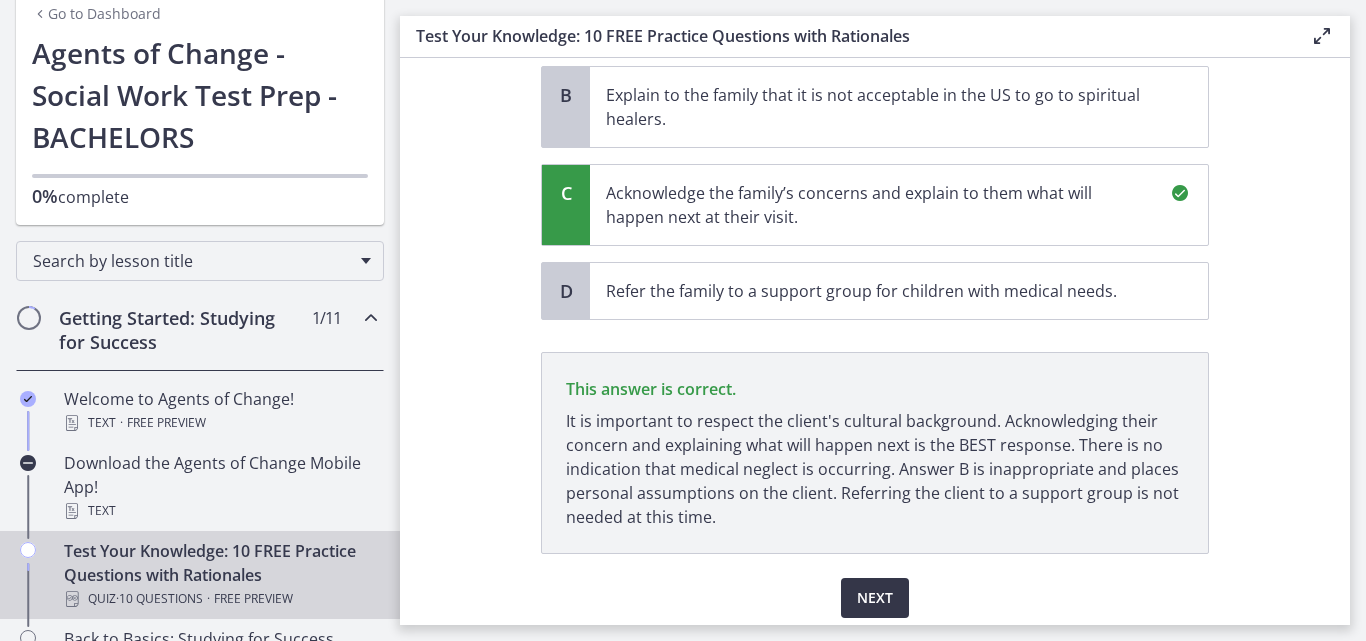 click on "Next" at bounding box center (875, 598) 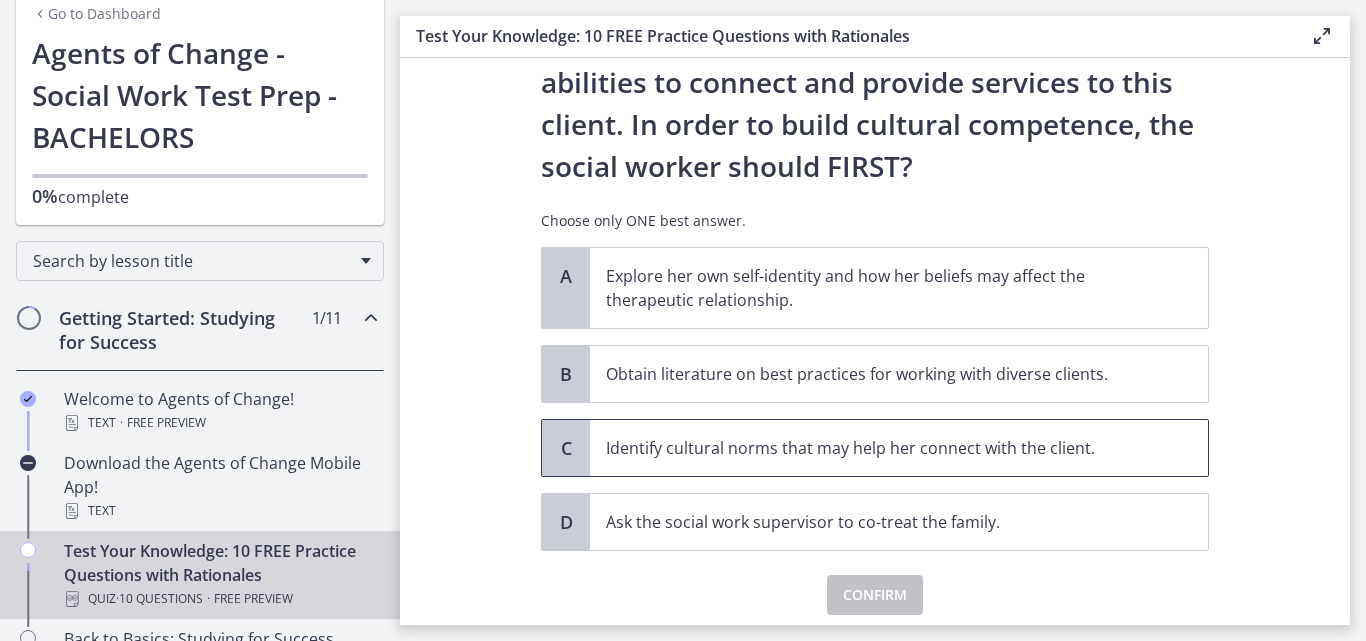 scroll, scrollTop: 312, scrollLeft: 0, axis: vertical 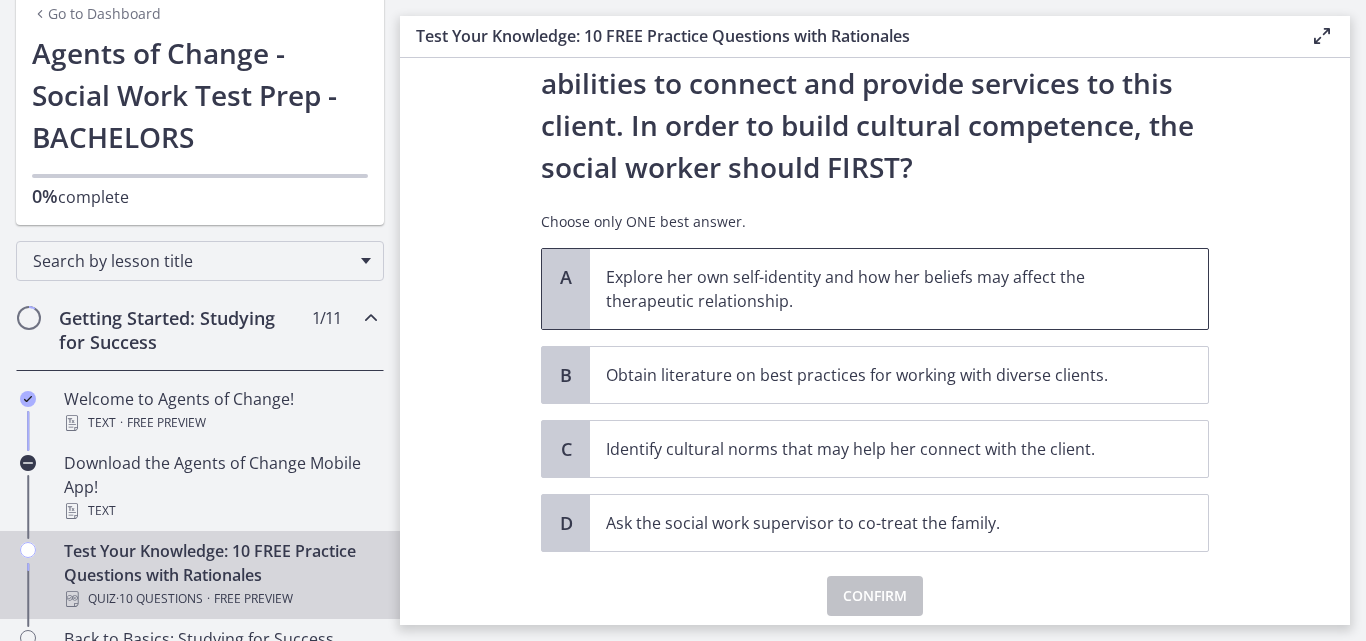 click on "Explore her own self-identity and how her beliefs may affect the therapeutic relationship." at bounding box center (899, 289) 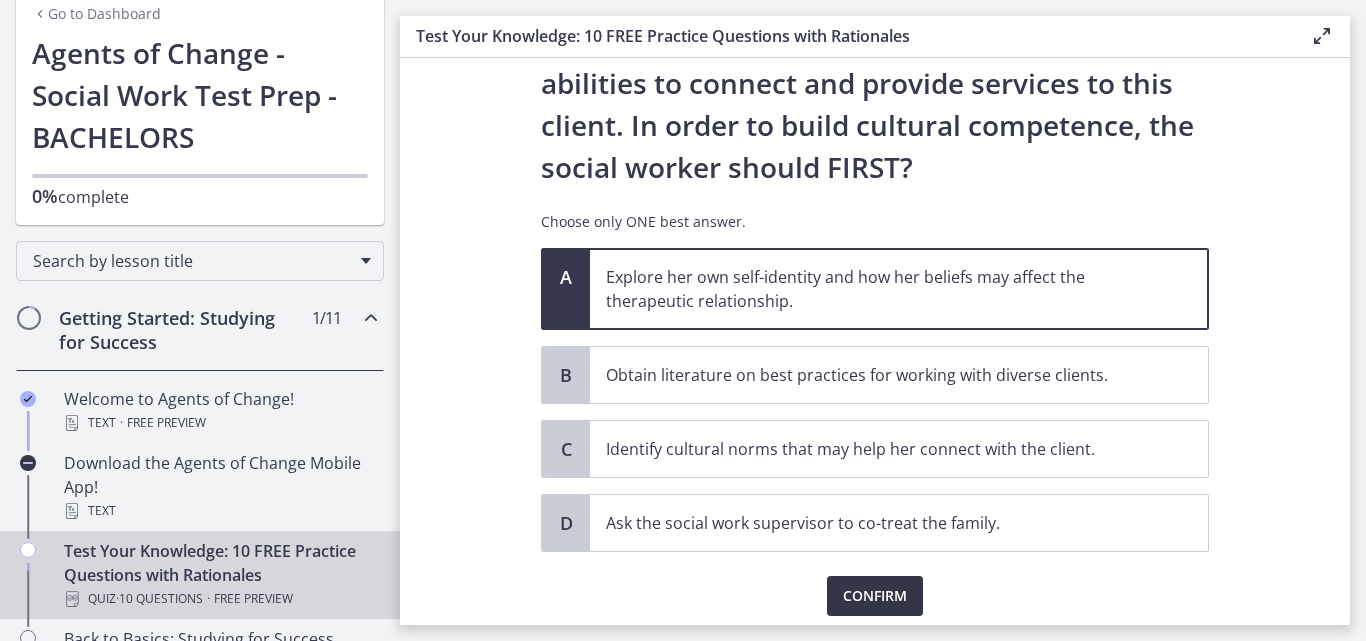 click on "Confirm" at bounding box center [875, 596] 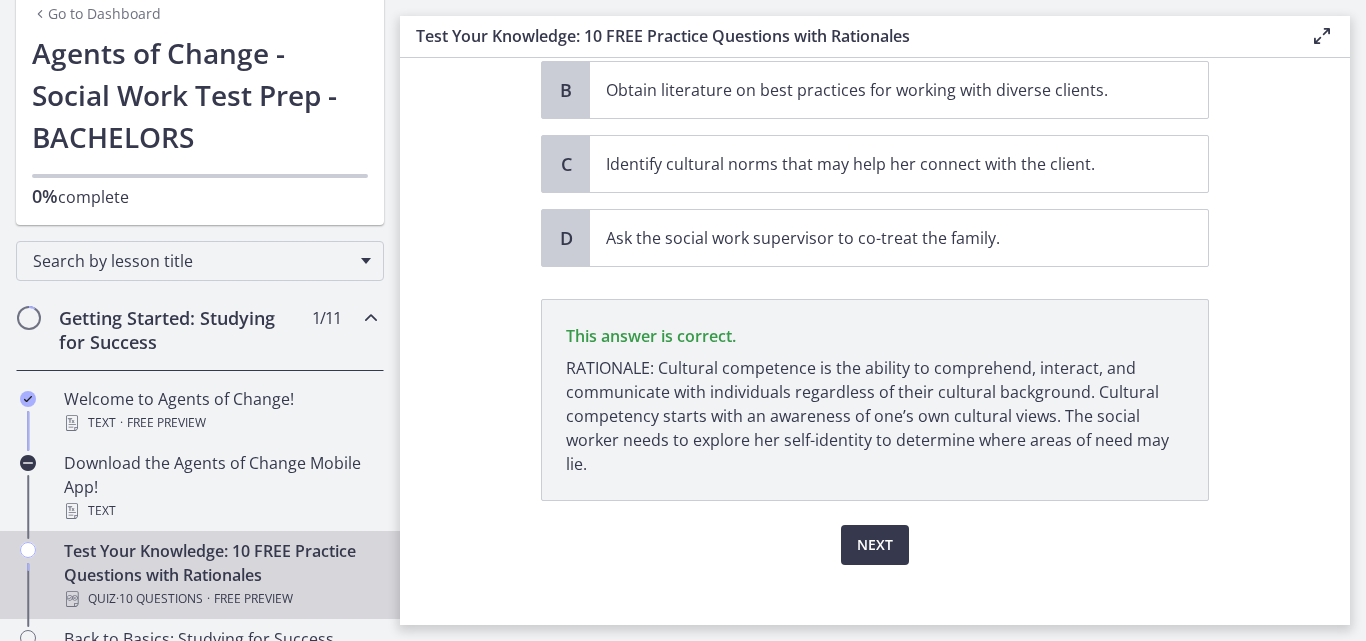 scroll, scrollTop: 596, scrollLeft: 0, axis: vertical 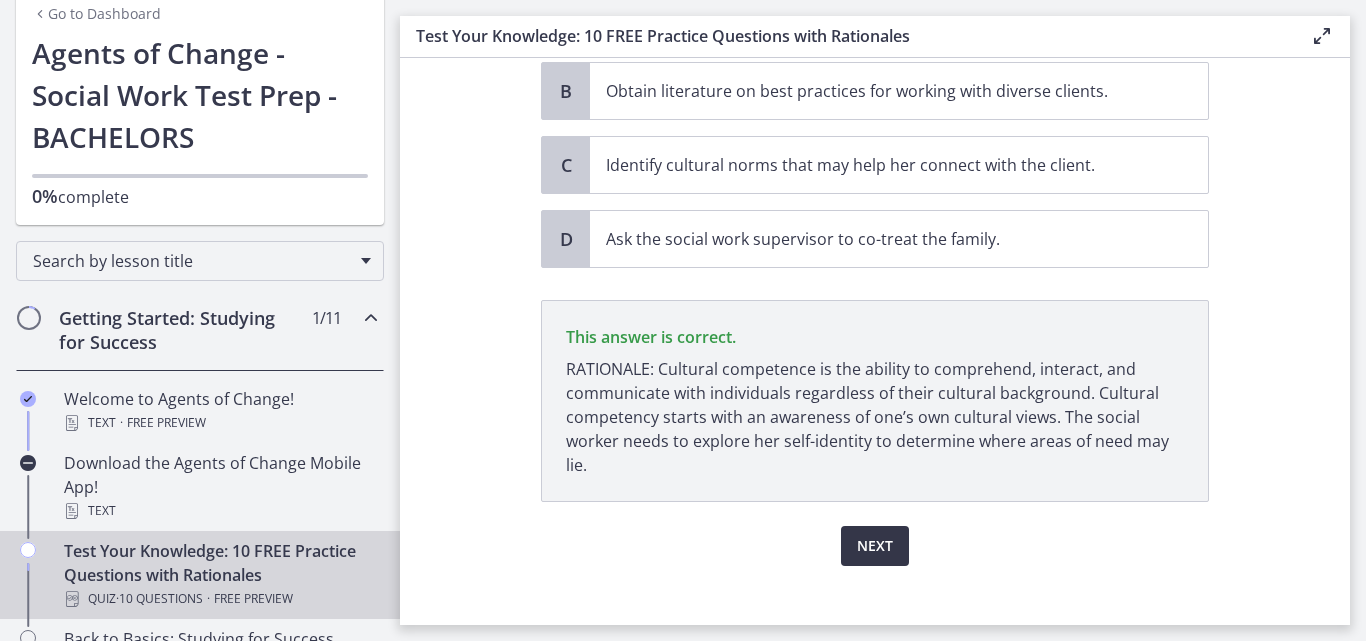 click on "Next" at bounding box center [875, 546] 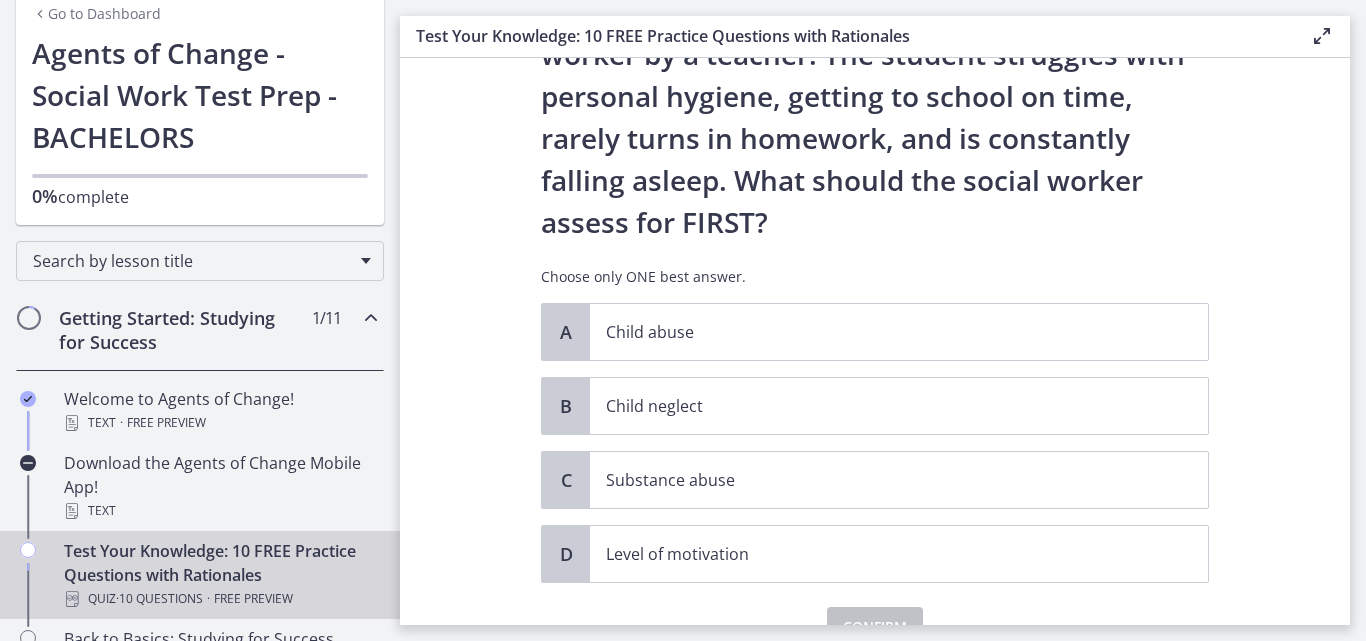 scroll, scrollTop: 134, scrollLeft: 0, axis: vertical 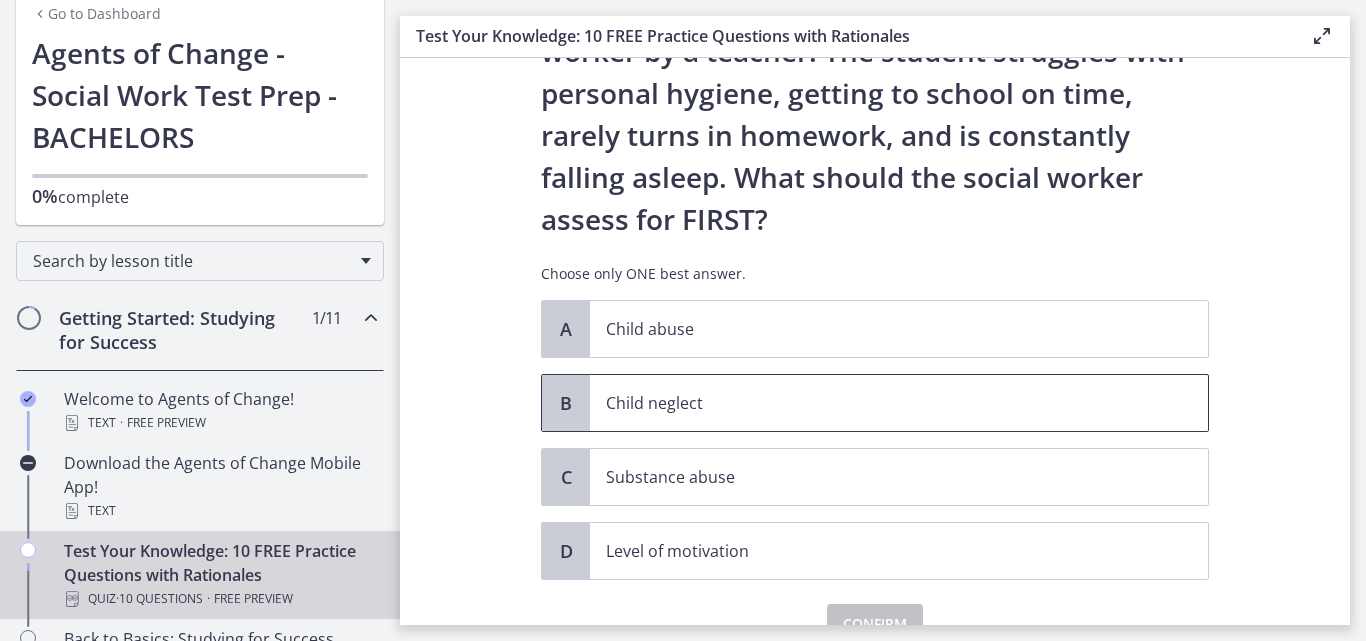 click on "Child neglect" at bounding box center [899, 403] 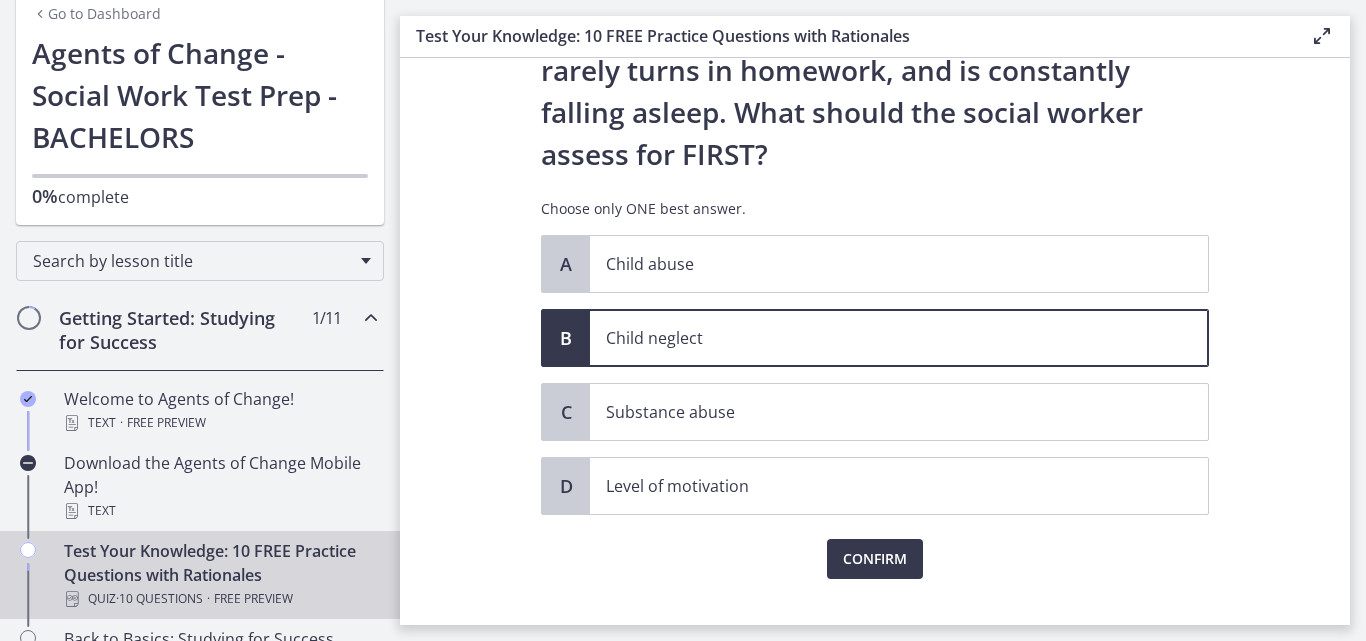 scroll, scrollTop: 200, scrollLeft: 0, axis: vertical 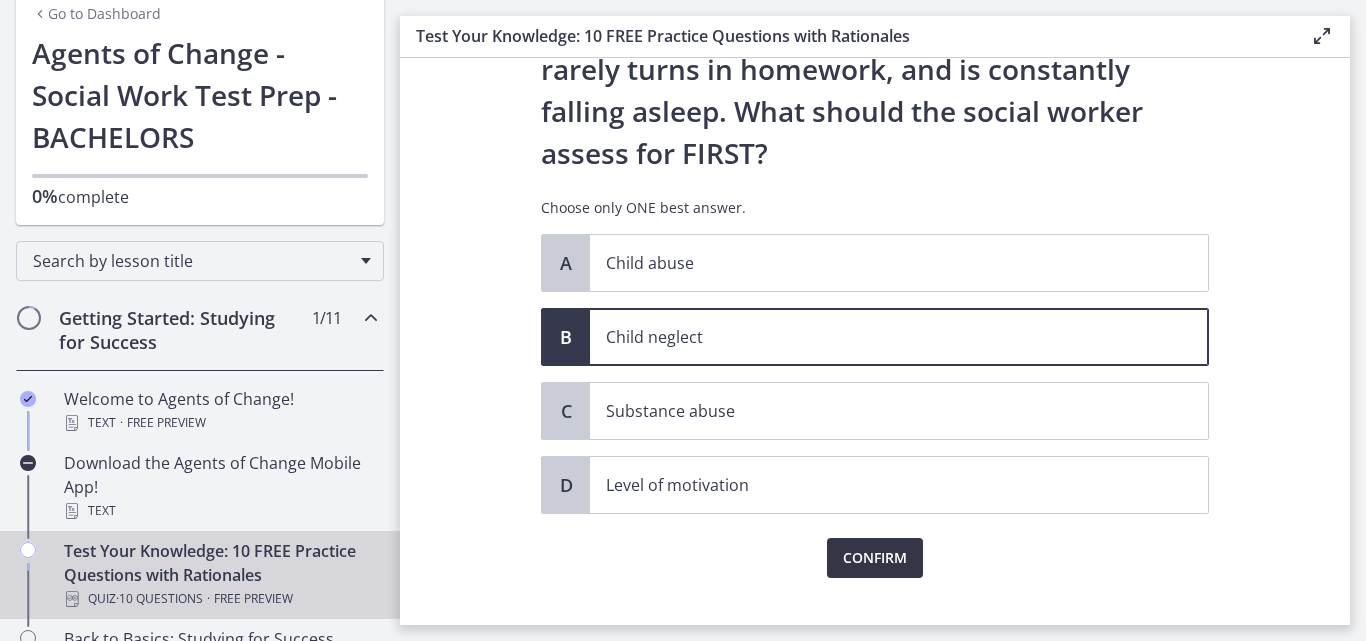 click on "Confirm" at bounding box center (875, 558) 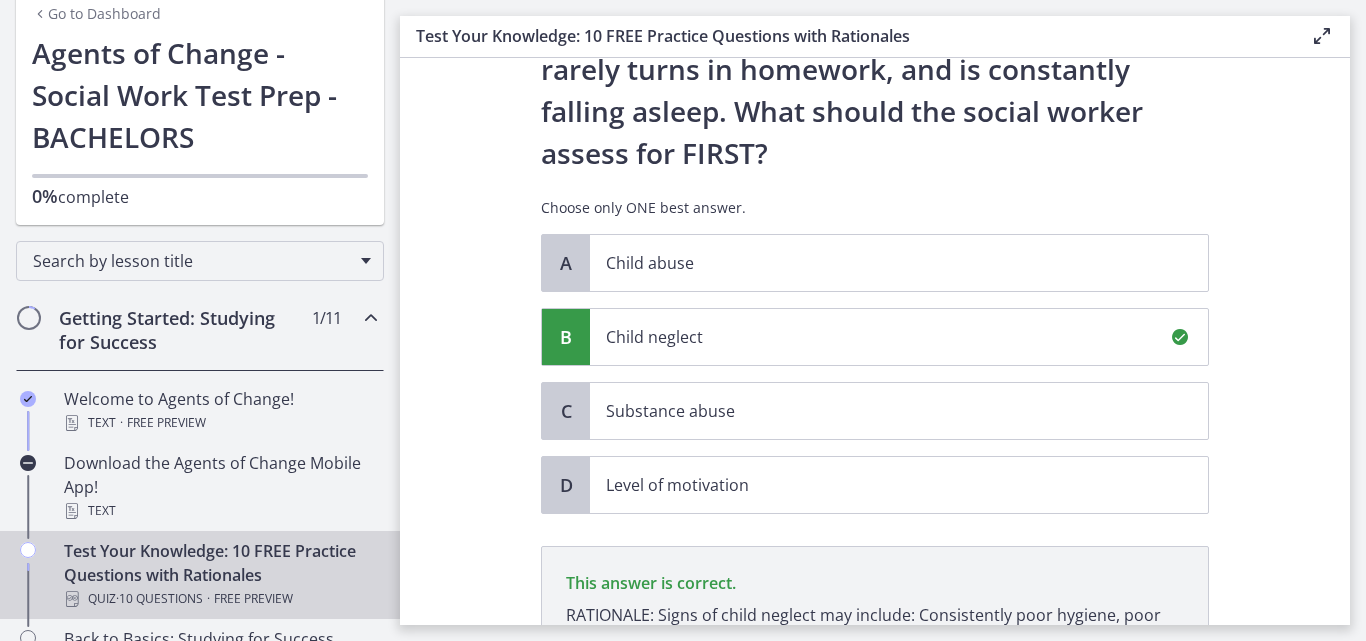 scroll, scrollTop: 467, scrollLeft: 0, axis: vertical 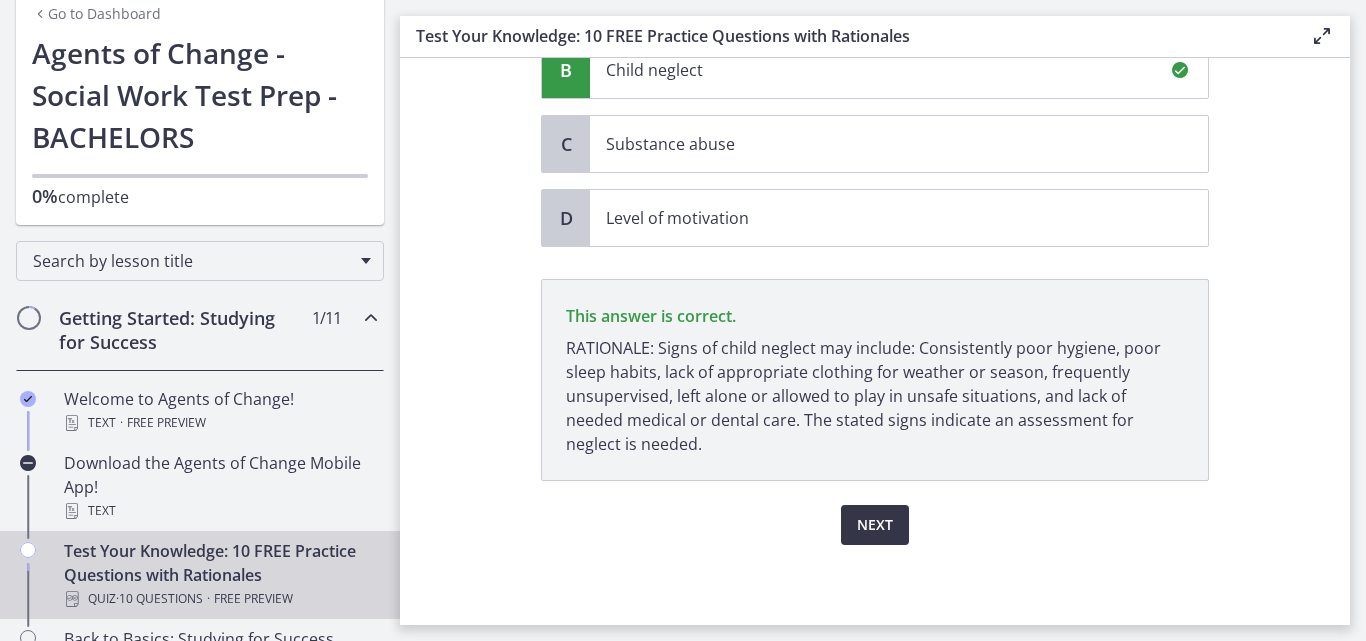 click on "Next" at bounding box center (875, 525) 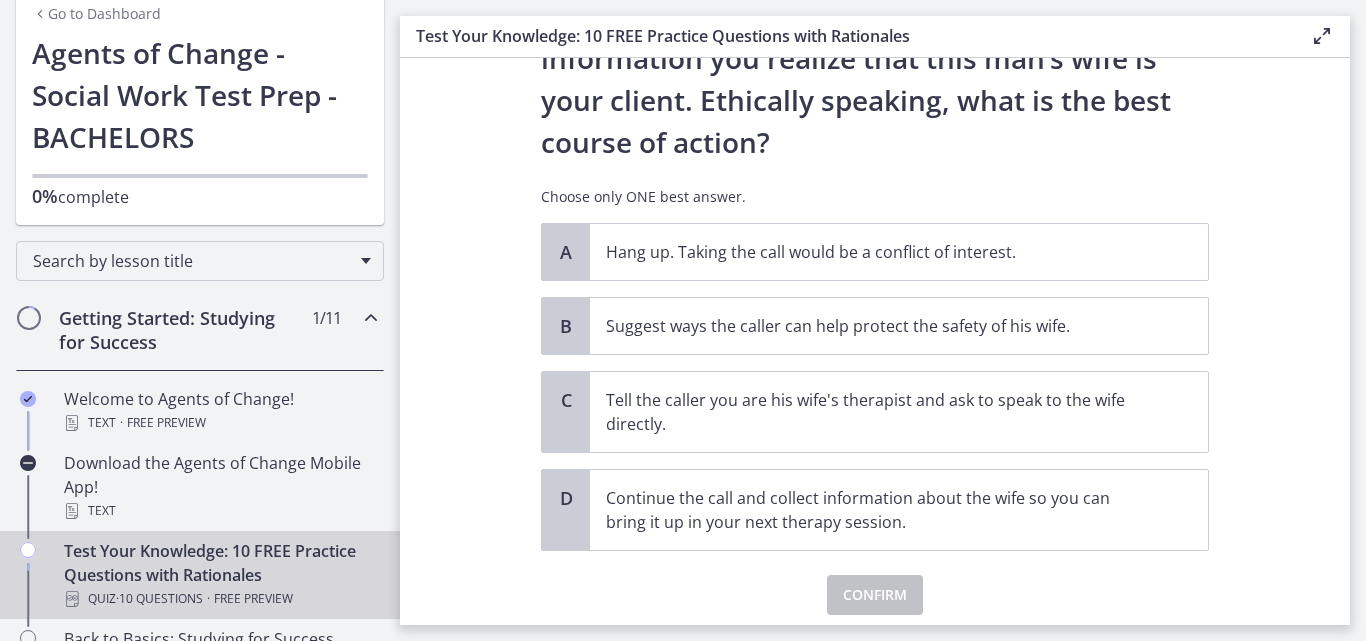 scroll, scrollTop: 310, scrollLeft: 0, axis: vertical 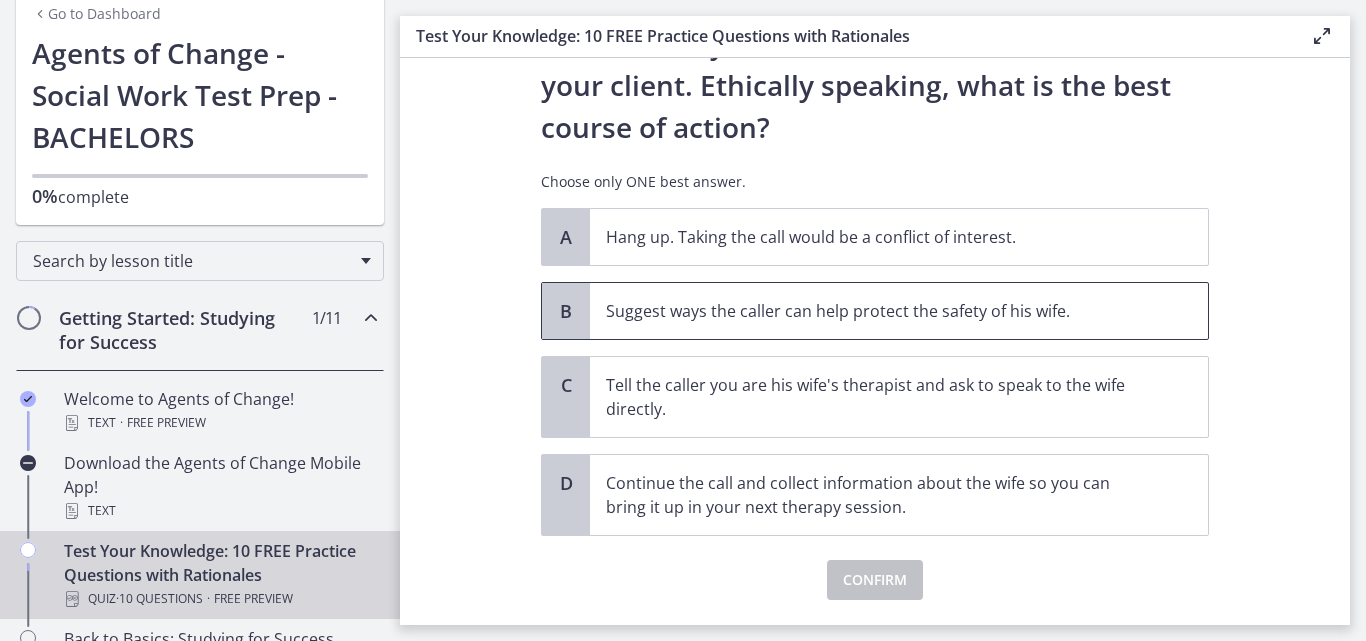 click on "Suggest ways the caller can help protect the safety of his wife." at bounding box center (879, 311) 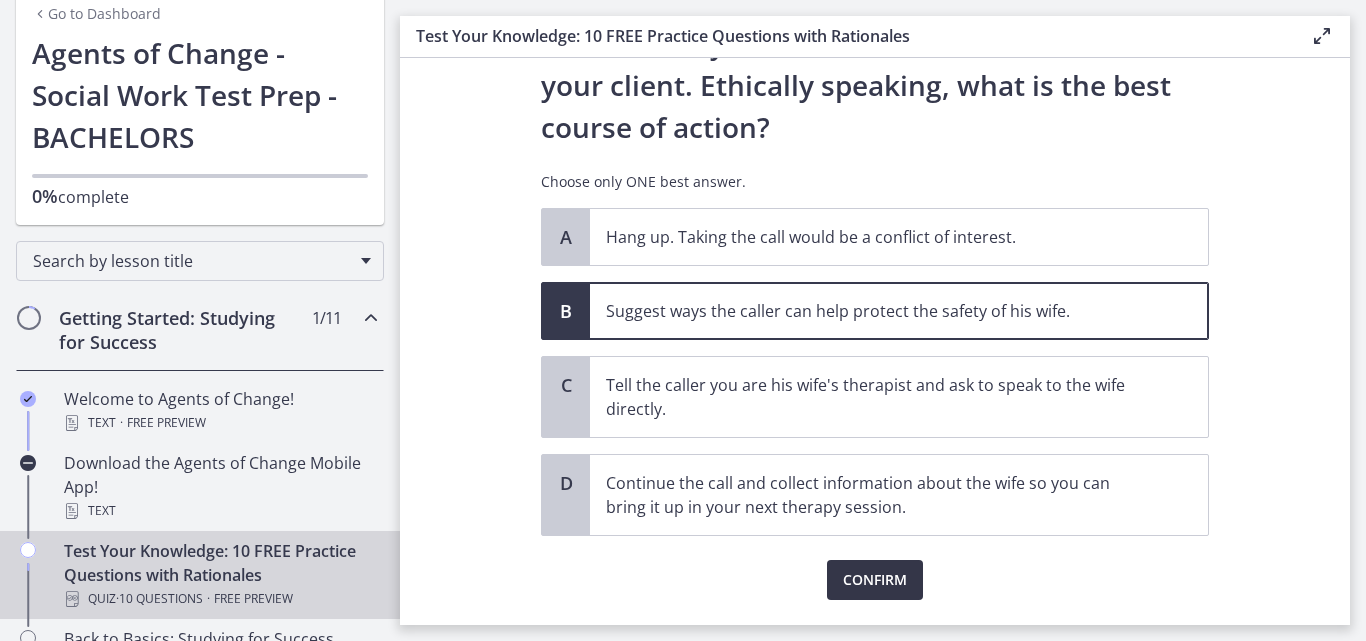 click on "Confirm" at bounding box center (875, 580) 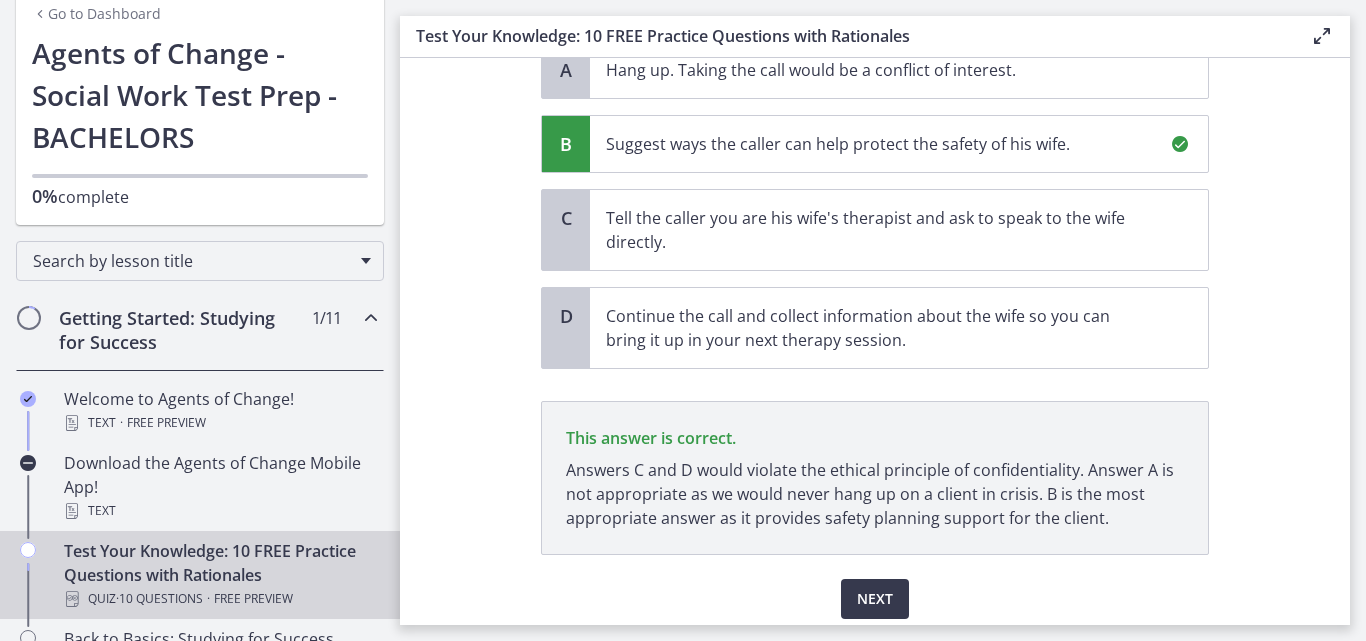 scroll, scrollTop: 479, scrollLeft: 0, axis: vertical 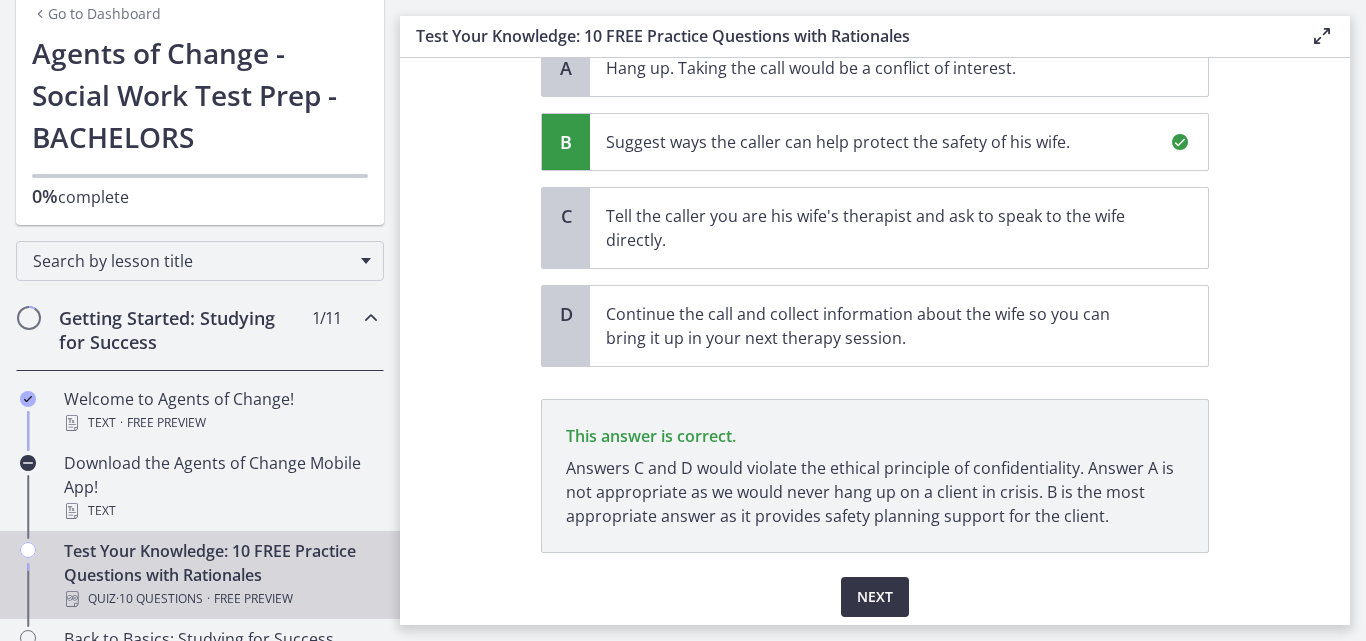 click on "Next" at bounding box center (875, 597) 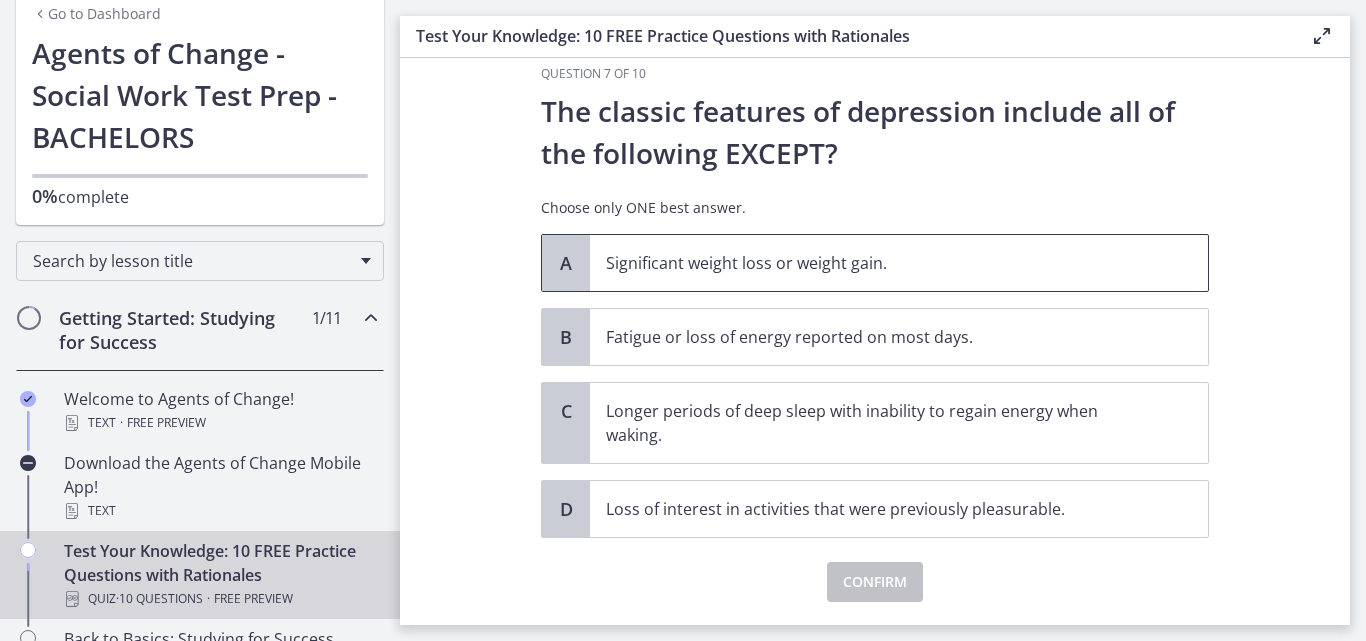 scroll, scrollTop: 33, scrollLeft: 0, axis: vertical 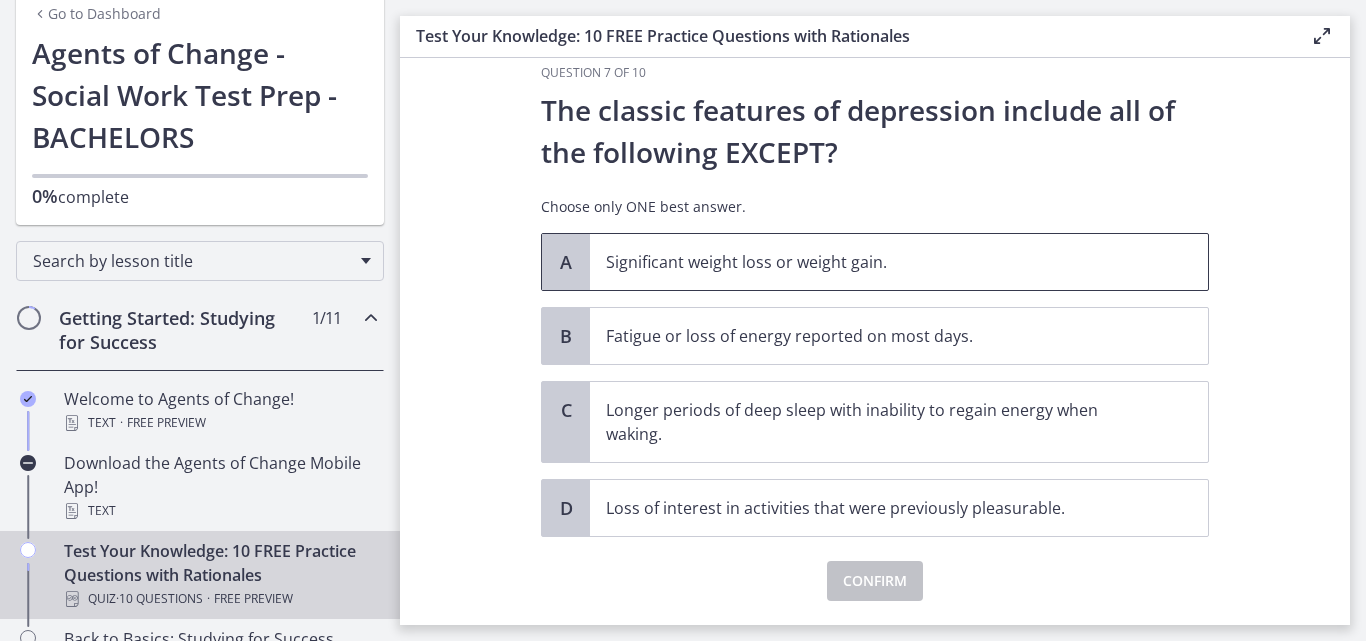 click on "Significant weight loss or weight gain." at bounding box center [879, 262] 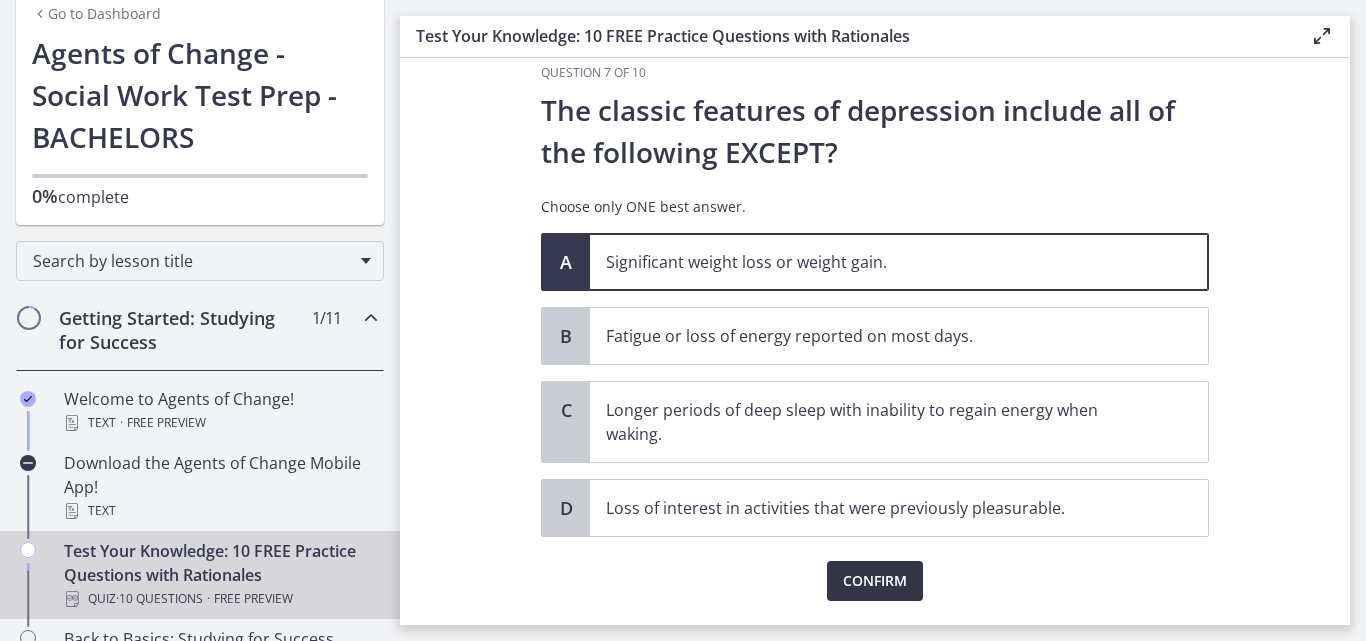 click on "Confirm" at bounding box center [875, 581] 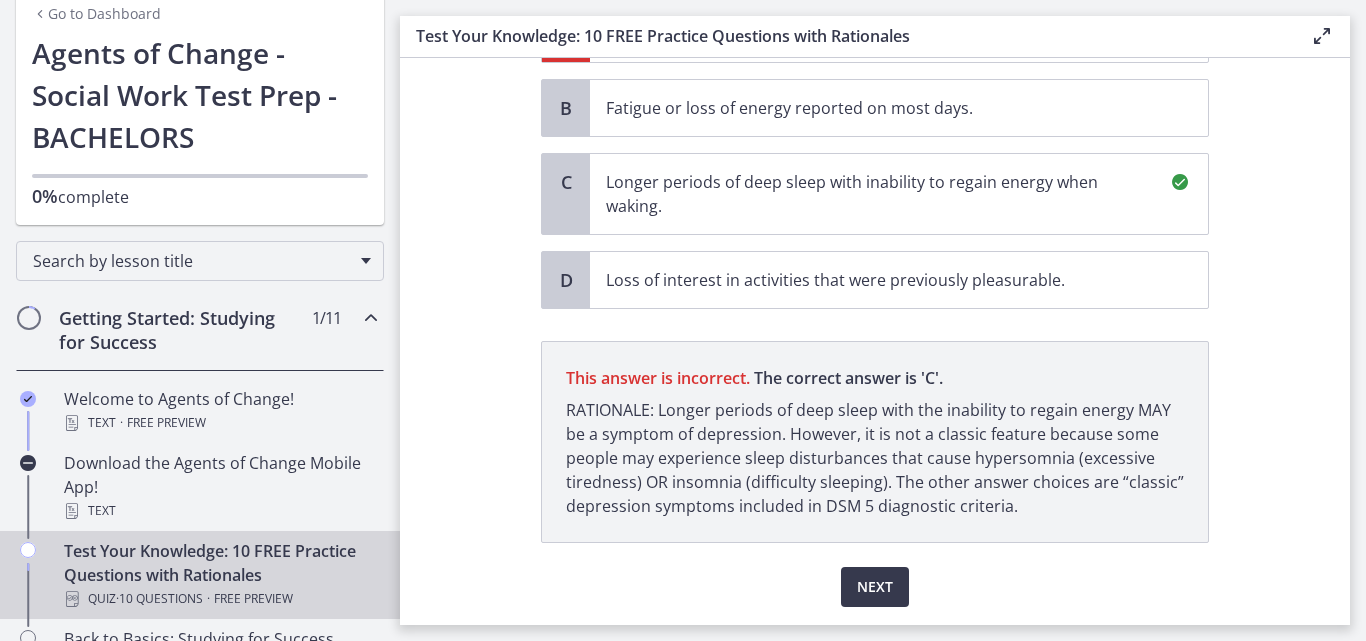 scroll, scrollTop: 323, scrollLeft: 0, axis: vertical 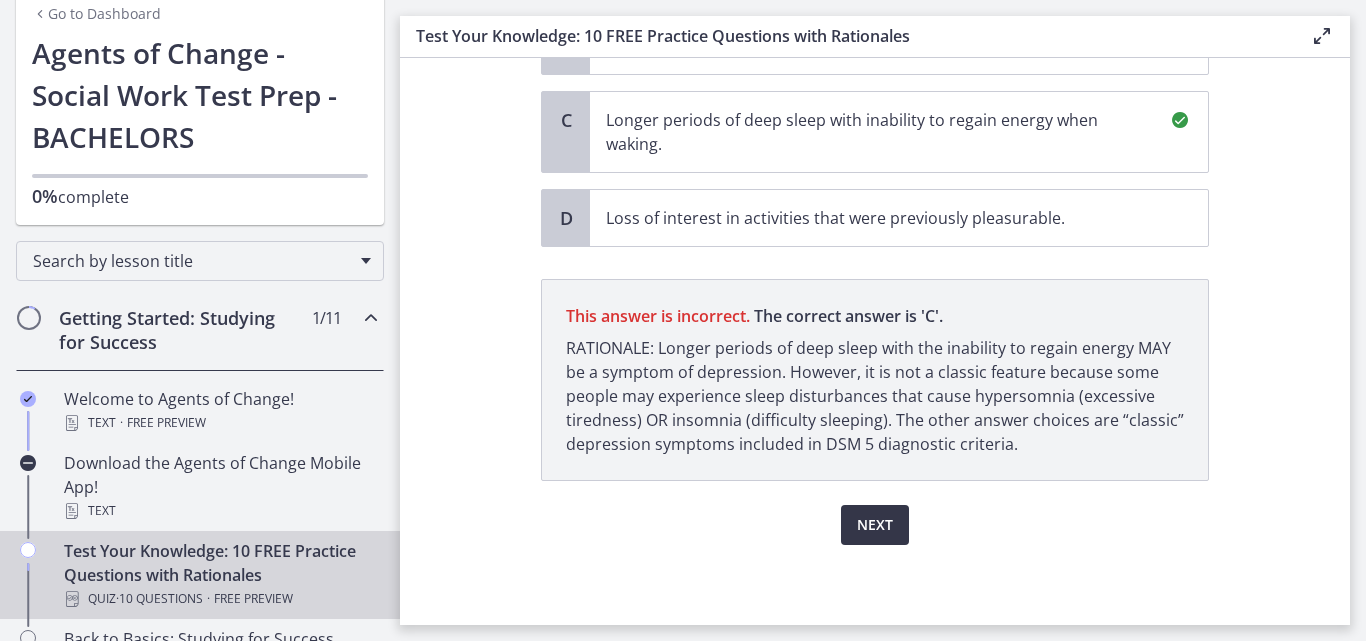 click on "Next" at bounding box center (875, 525) 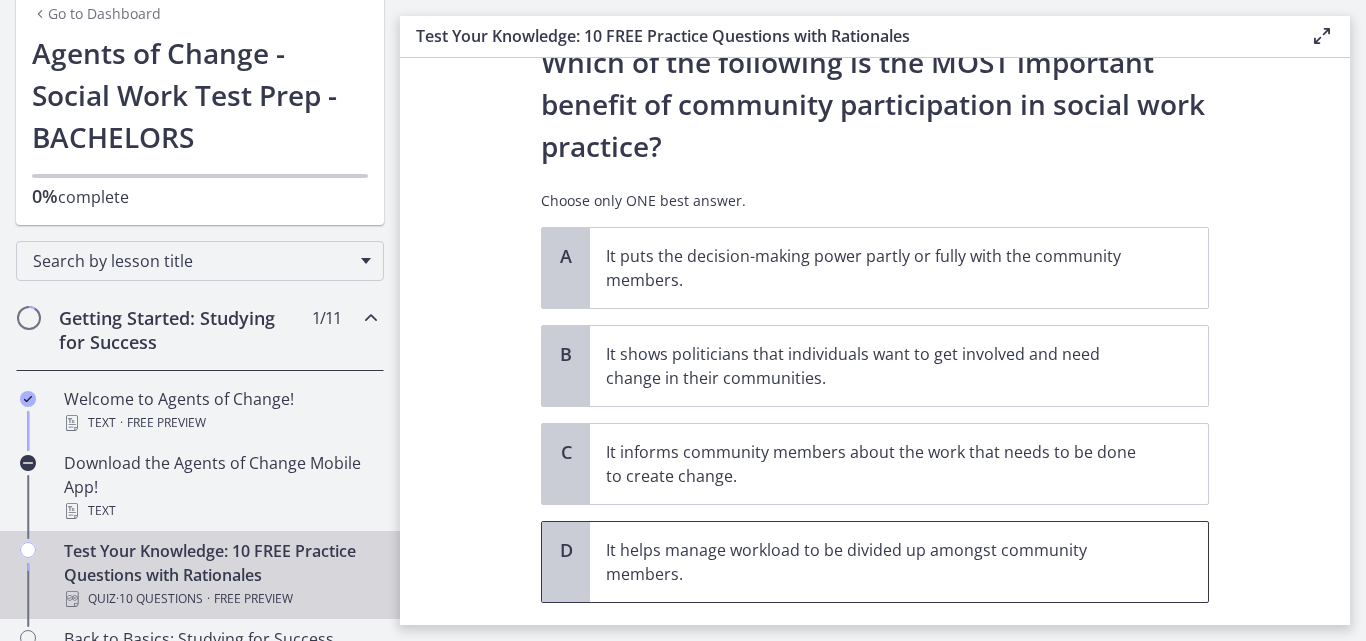 scroll, scrollTop: 80, scrollLeft: 0, axis: vertical 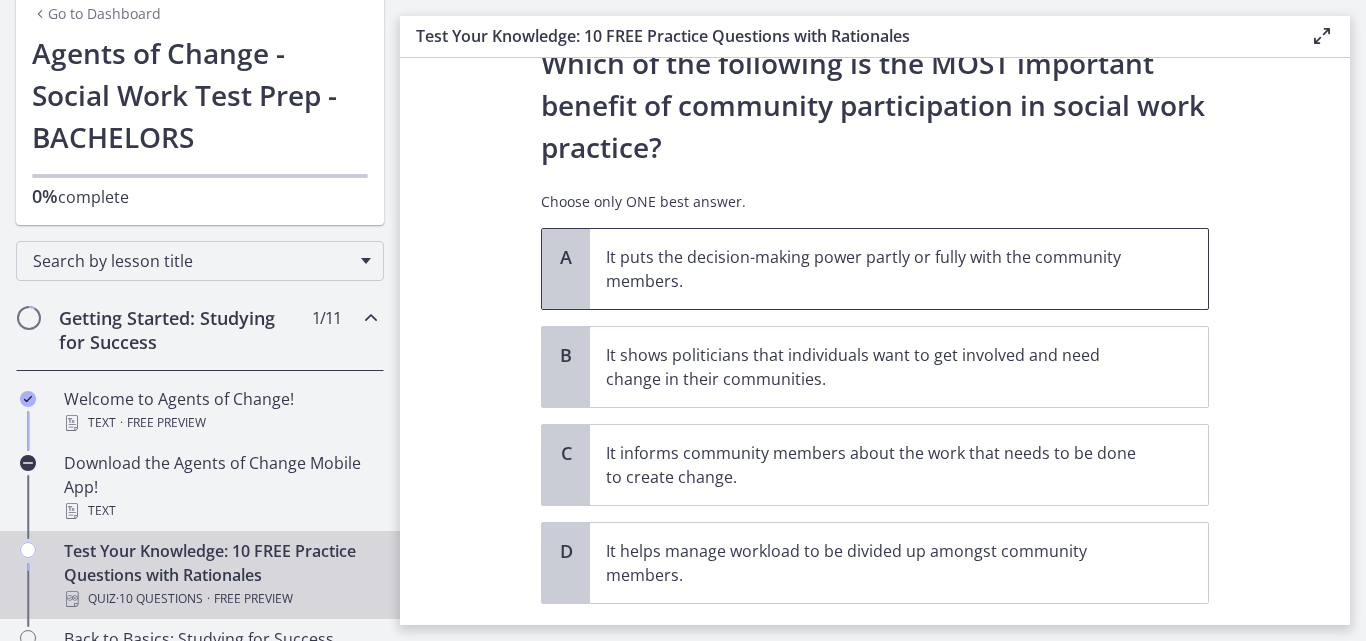 click on "It puts the decision-making power partly or fully with the community members." at bounding box center (879, 269) 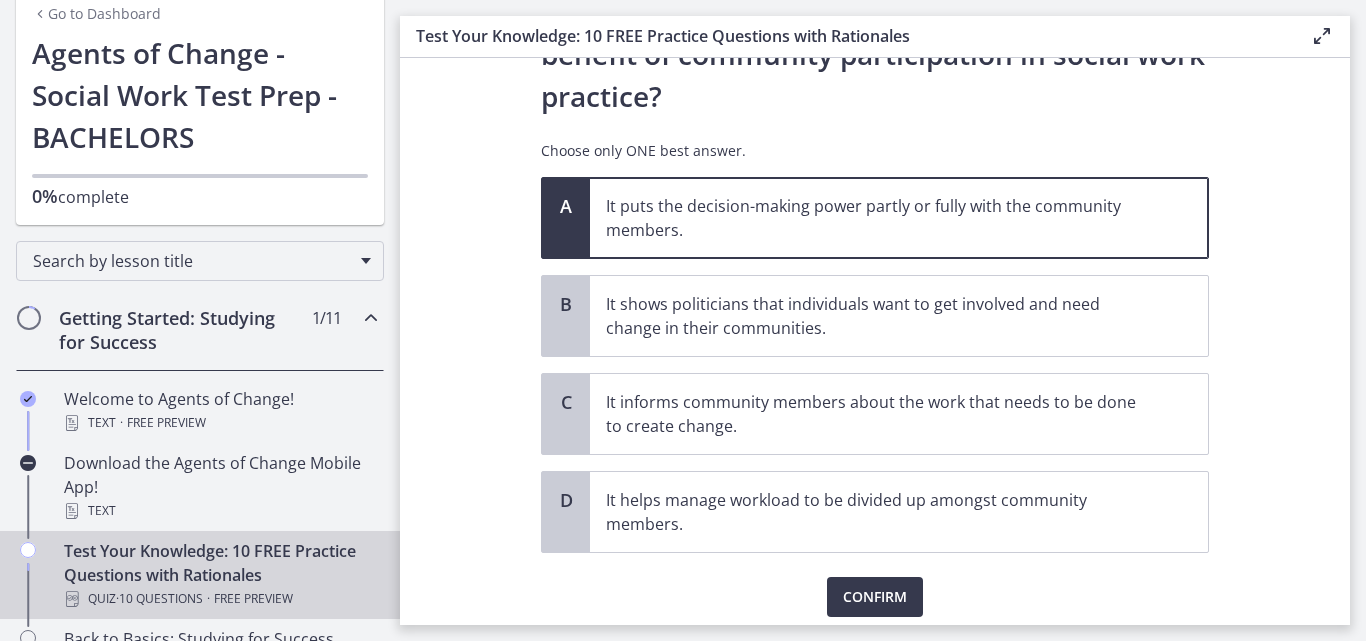 scroll, scrollTop: 136, scrollLeft: 0, axis: vertical 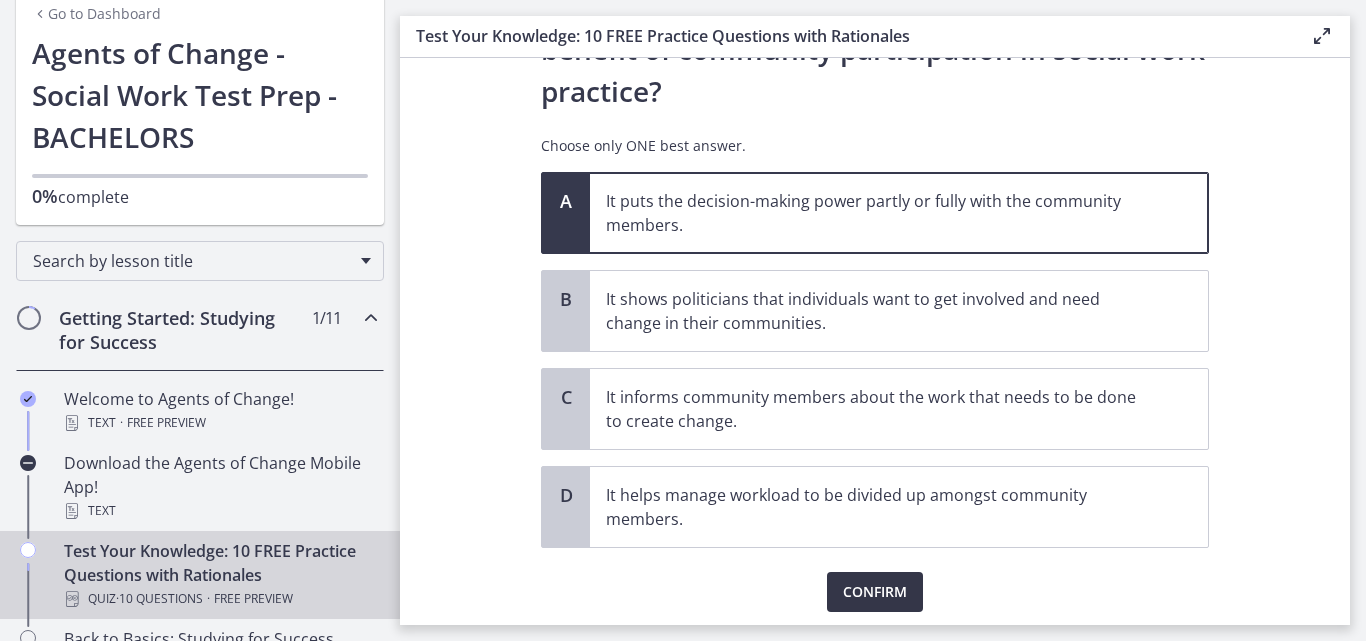 click on "Confirm" at bounding box center [875, 592] 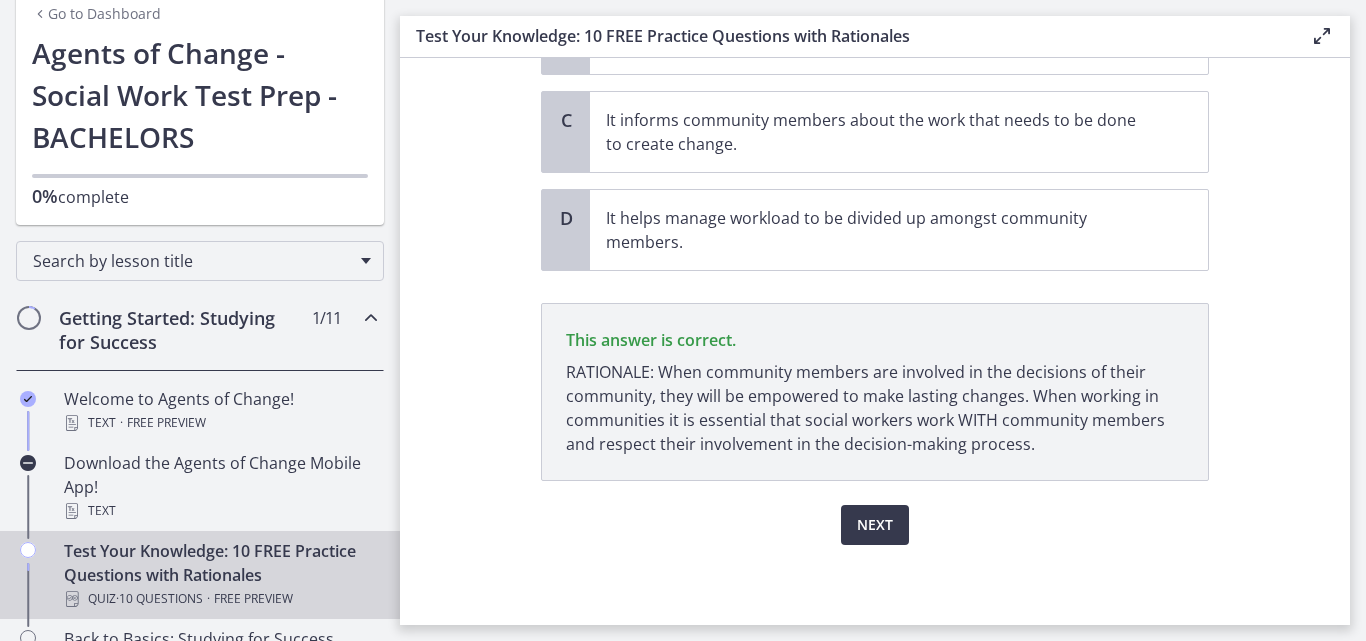 scroll, scrollTop: 413, scrollLeft: 0, axis: vertical 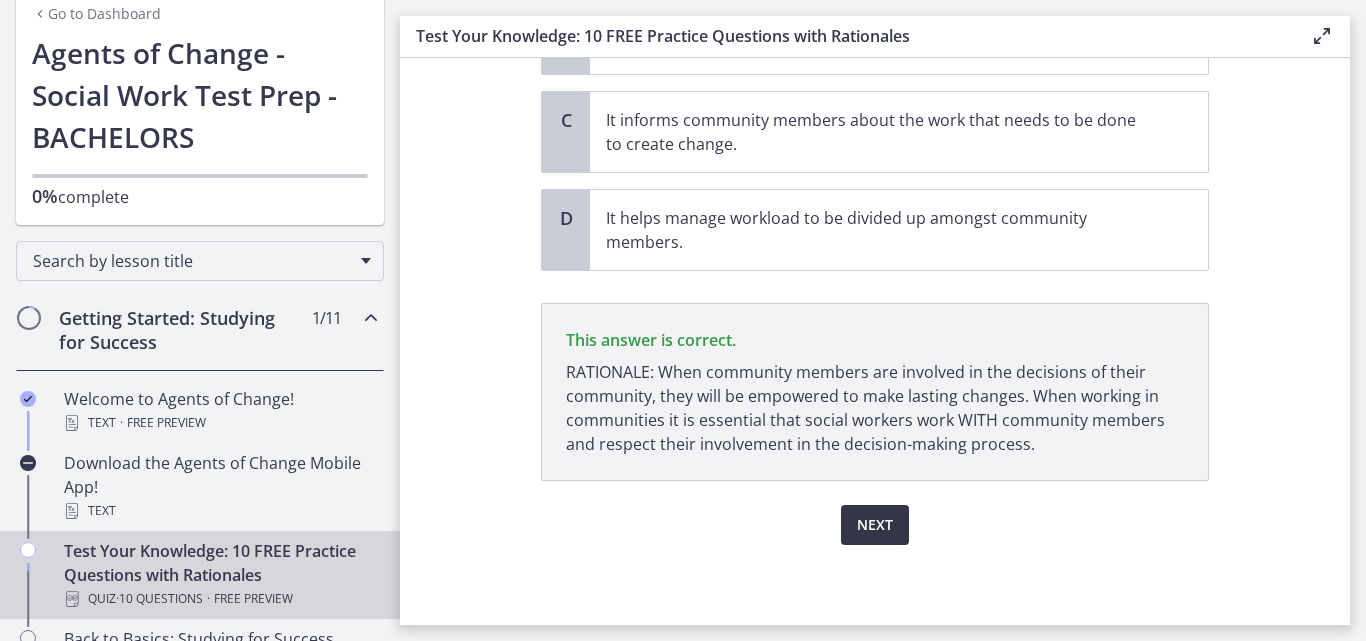 click on "Next" at bounding box center (875, 525) 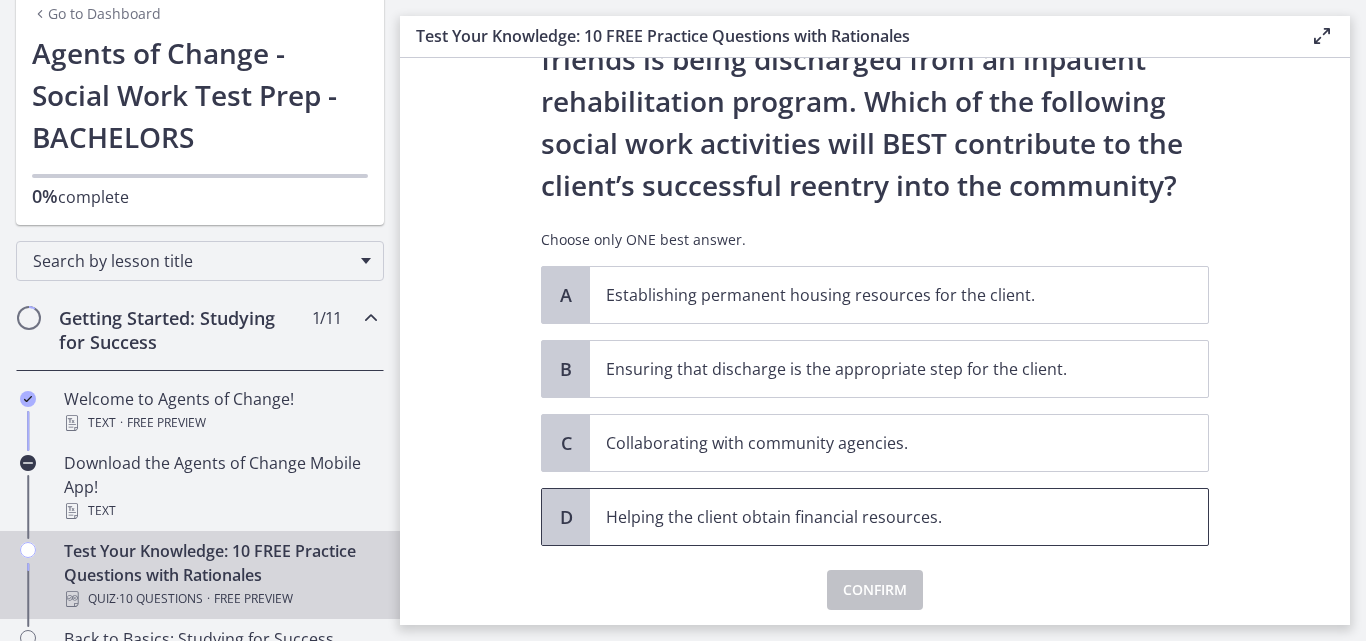 scroll, scrollTop: 127, scrollLeft: 0, axis: vertical 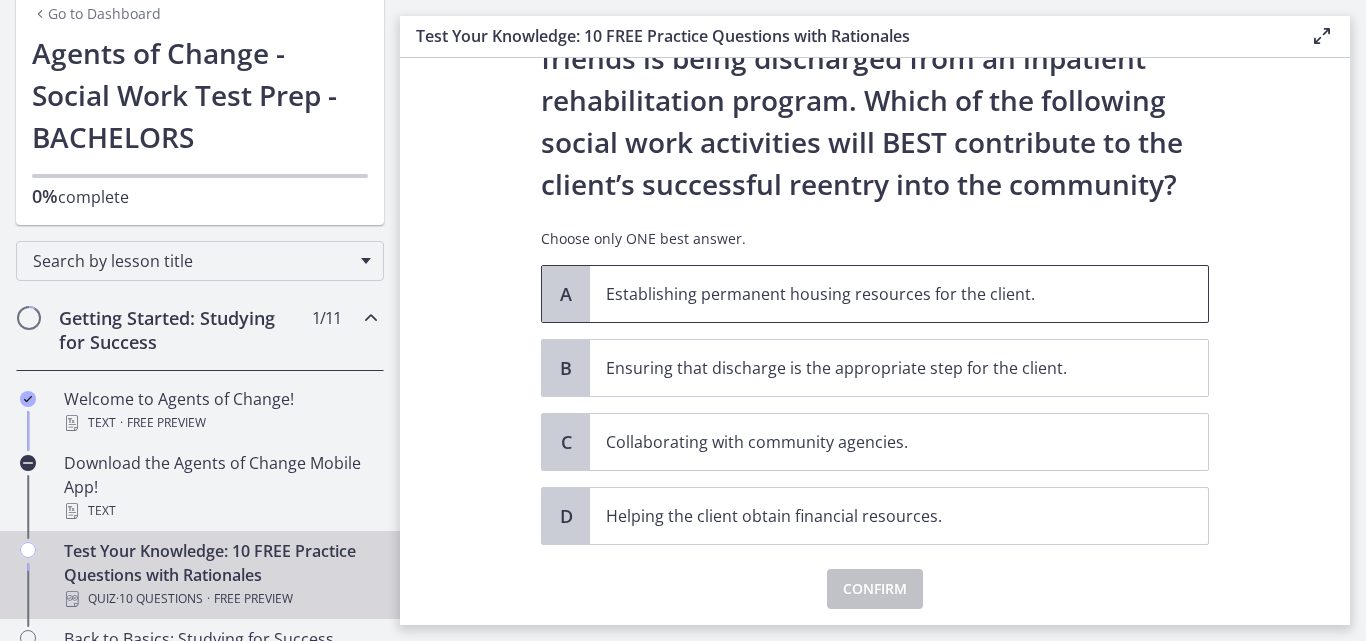 click on "Establishing permanent housing resources for the client." at bounding box center [879, 294] 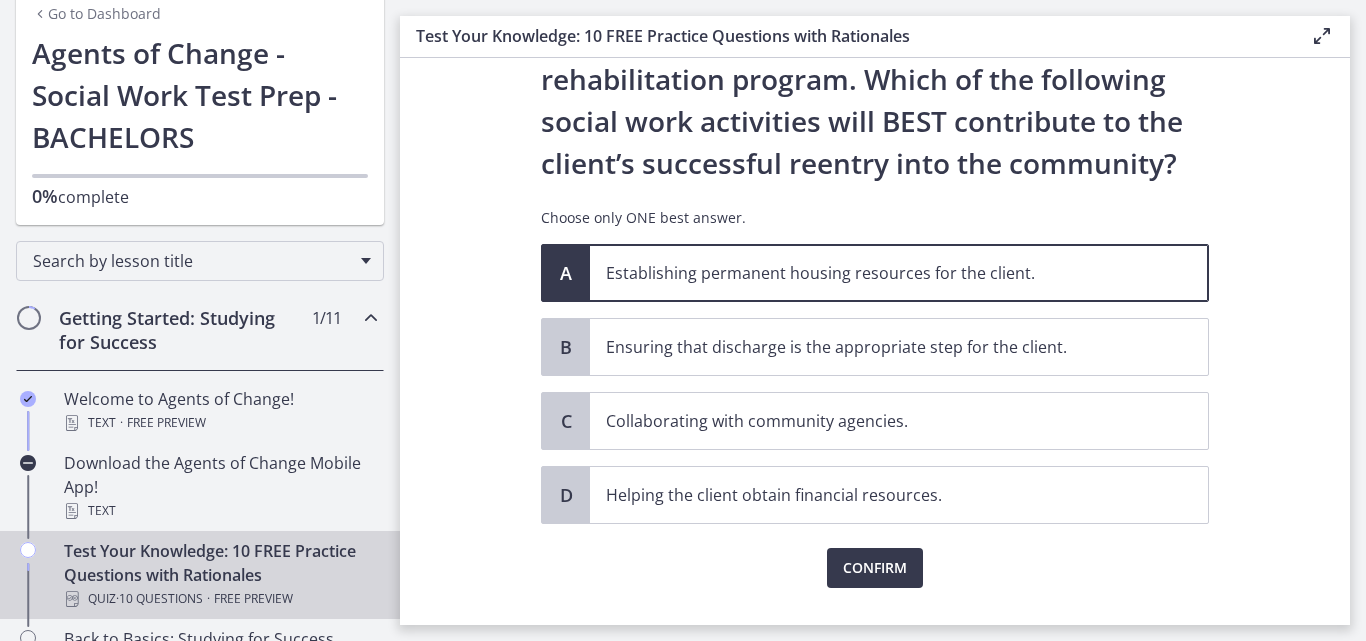 scroll, scrollTop: 149, scrollLeft: 0, axis: vertical 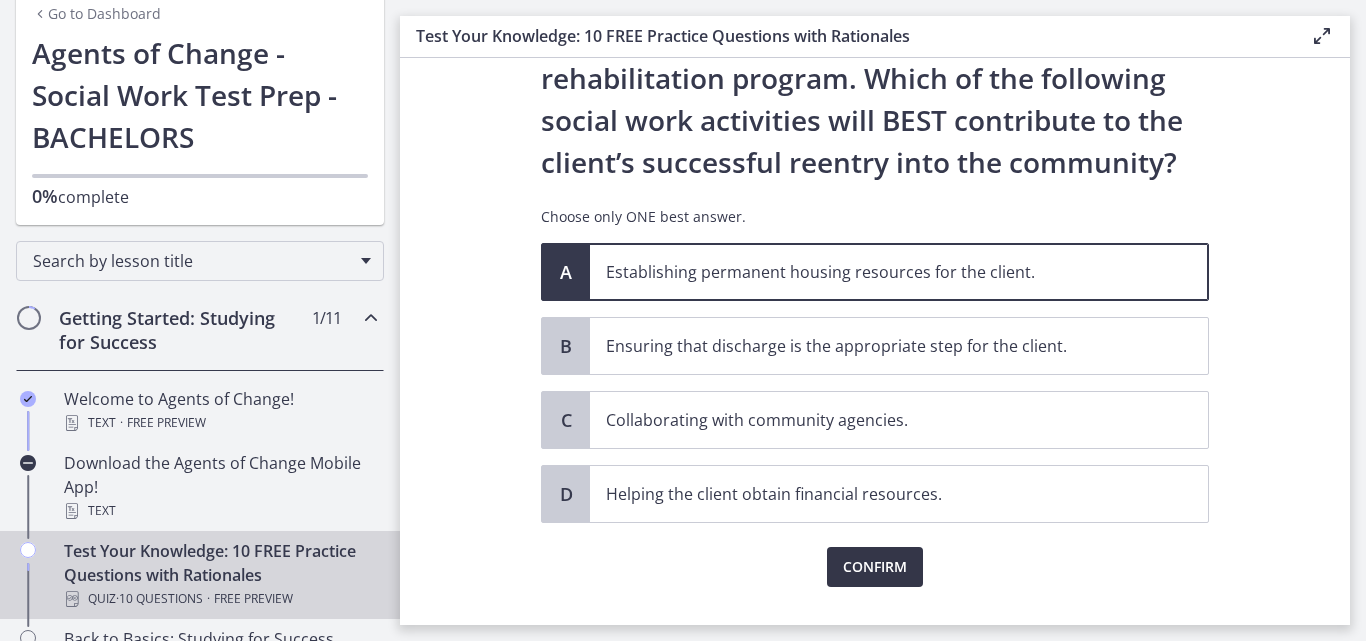 click on "Confirm" at bounding box center (875, 567) 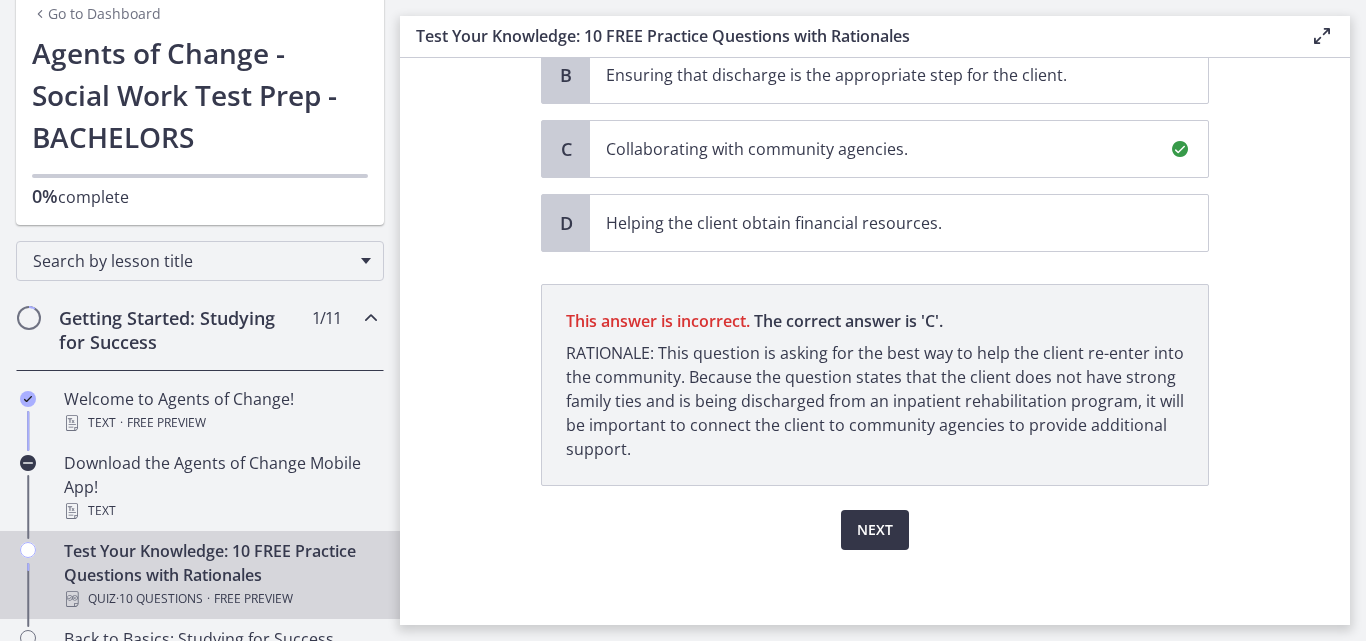 scroll, scrollTop: 418, scrollLeft: 0, axis: vertical 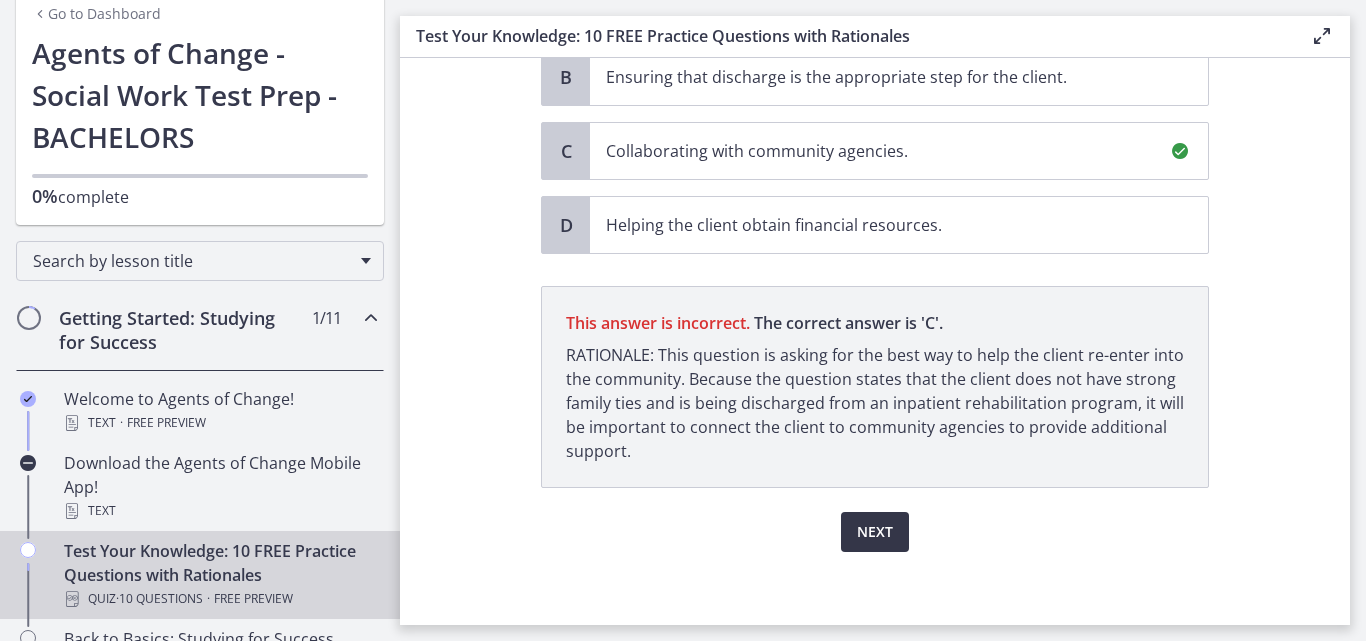 click on "Next" at bounding box center [875, 532] 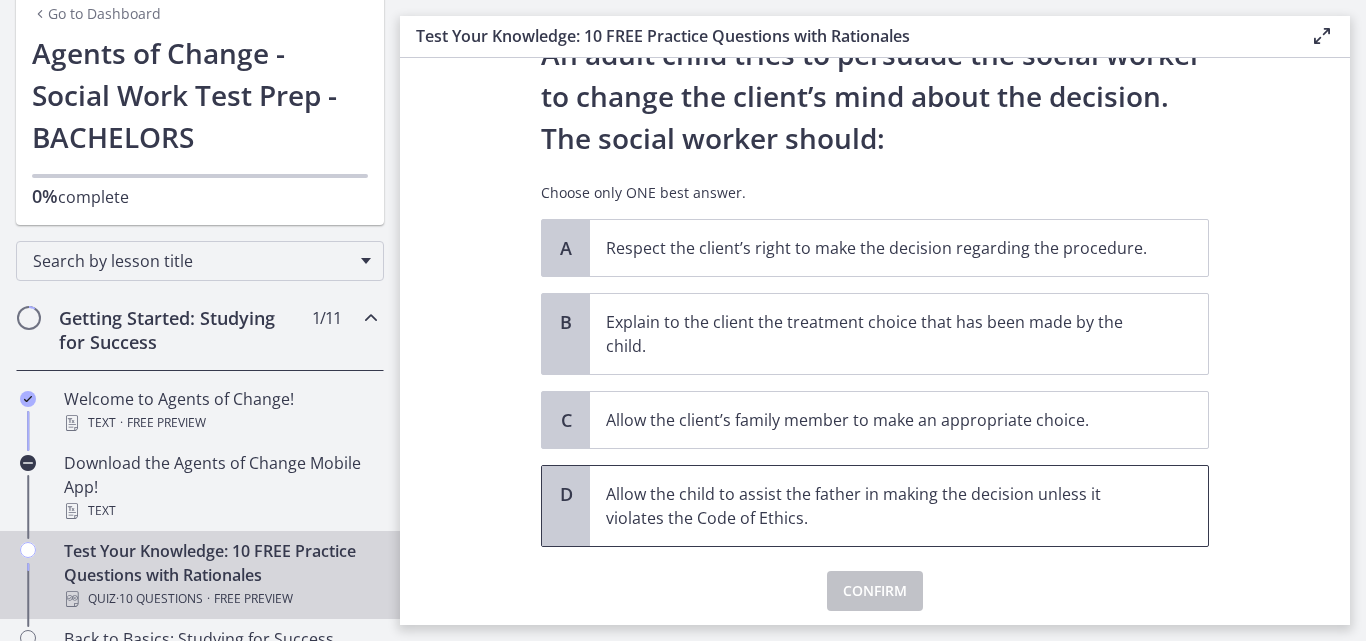 scroll, scrollTop: 258, scrollLeft: 0, axis: vertical 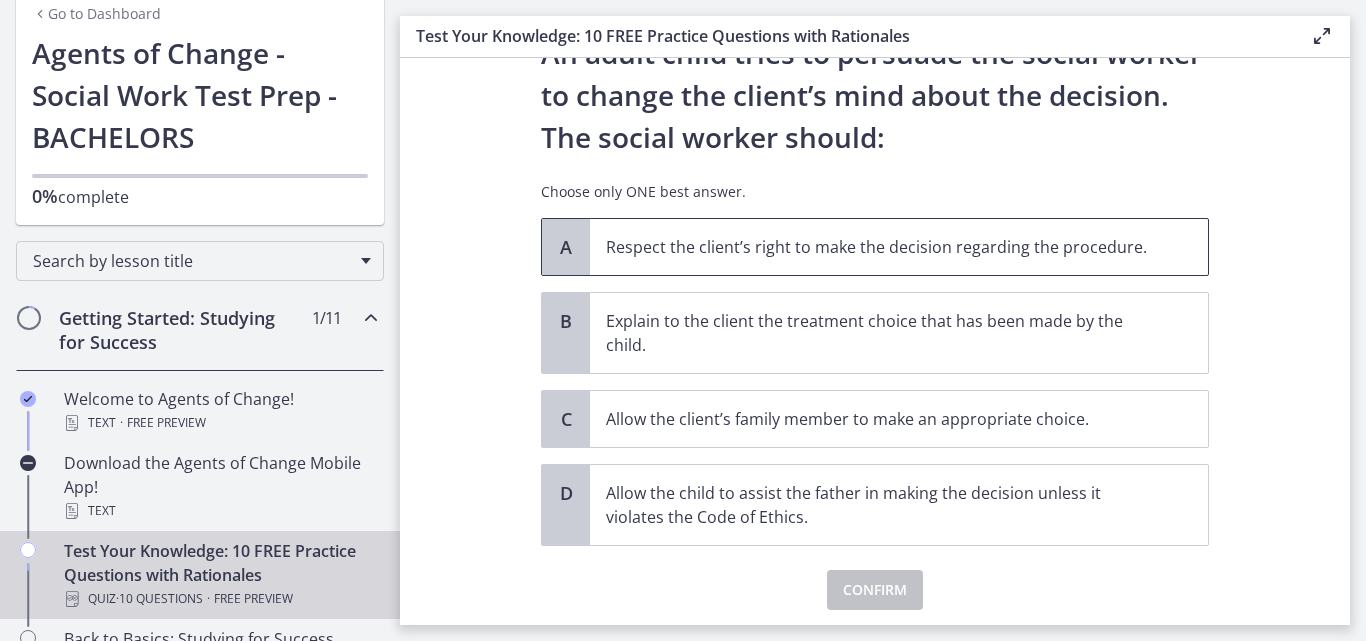click on "Respect the client’s right to make the decision regarding the procedure." at bounding box center (879, 247) 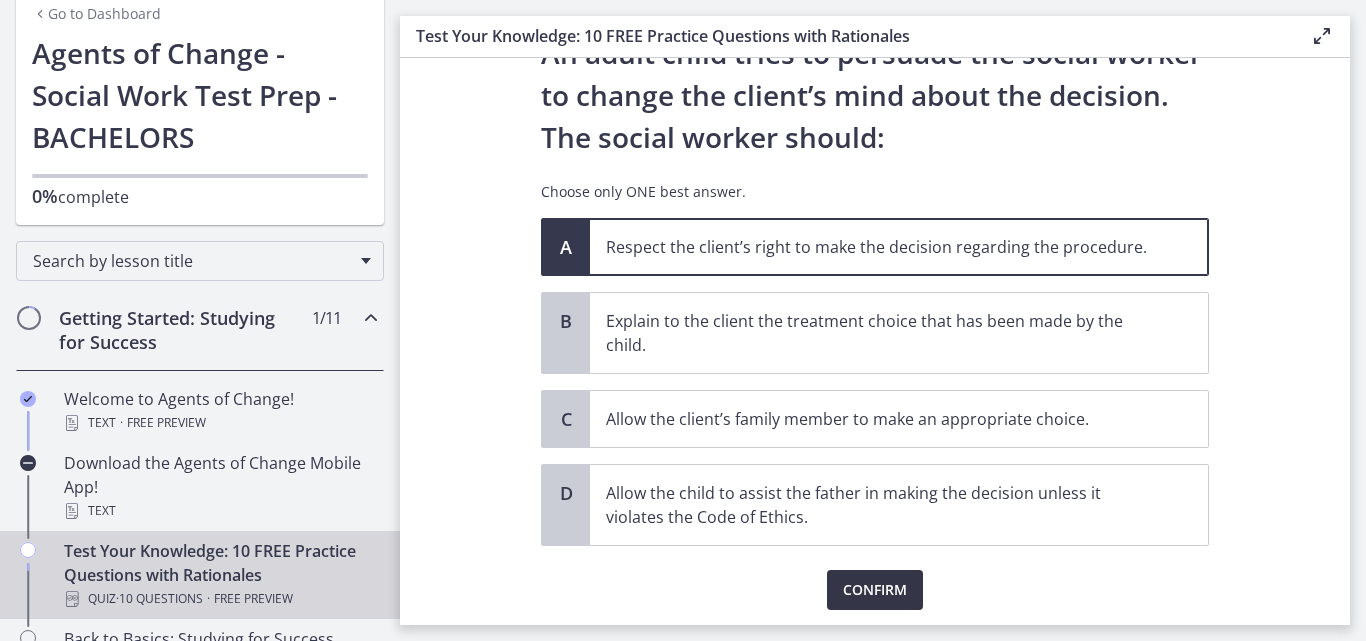 click on "Confirm" at bounding box center (875, 590) 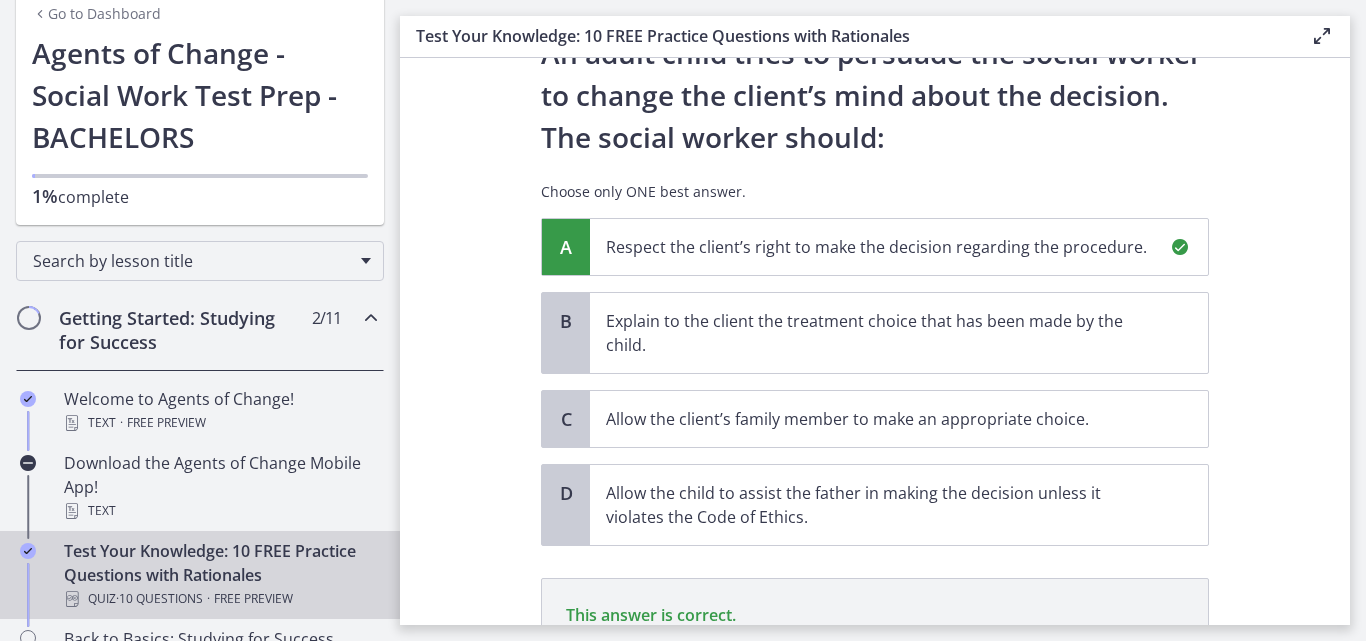 scroll, scrollTop: 533, scrollLeft: 0, axis: vertical 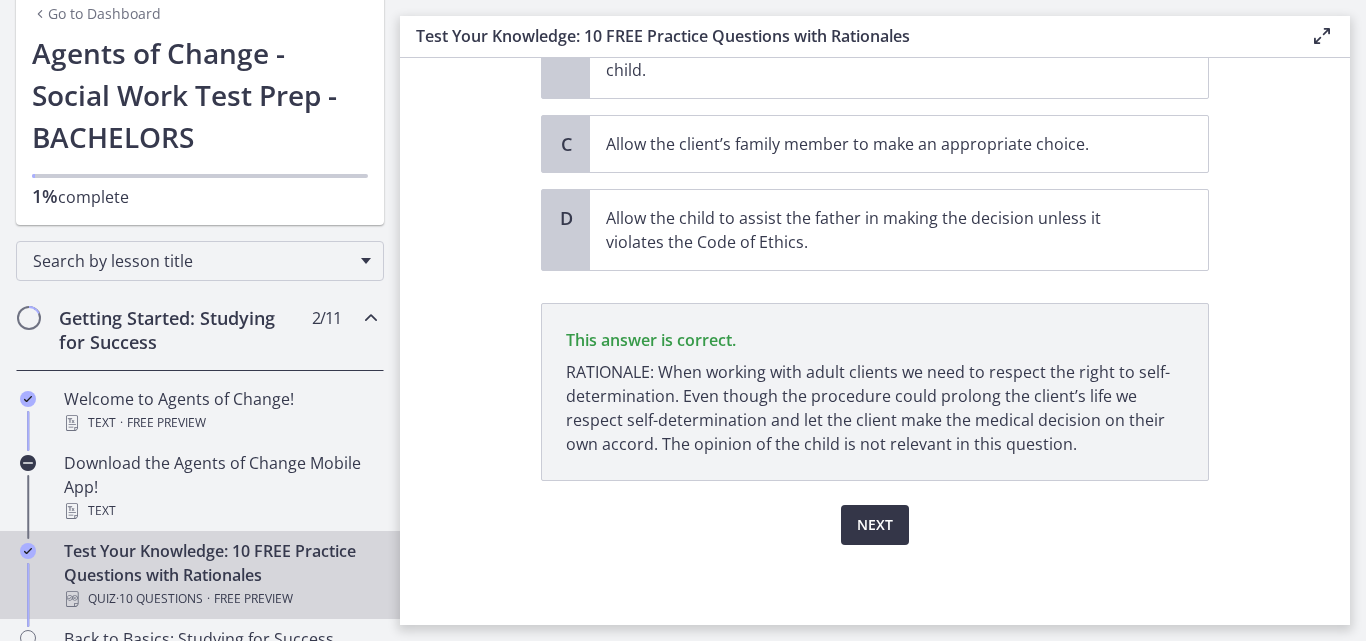click on "Next" at bounding box center (875, 525) 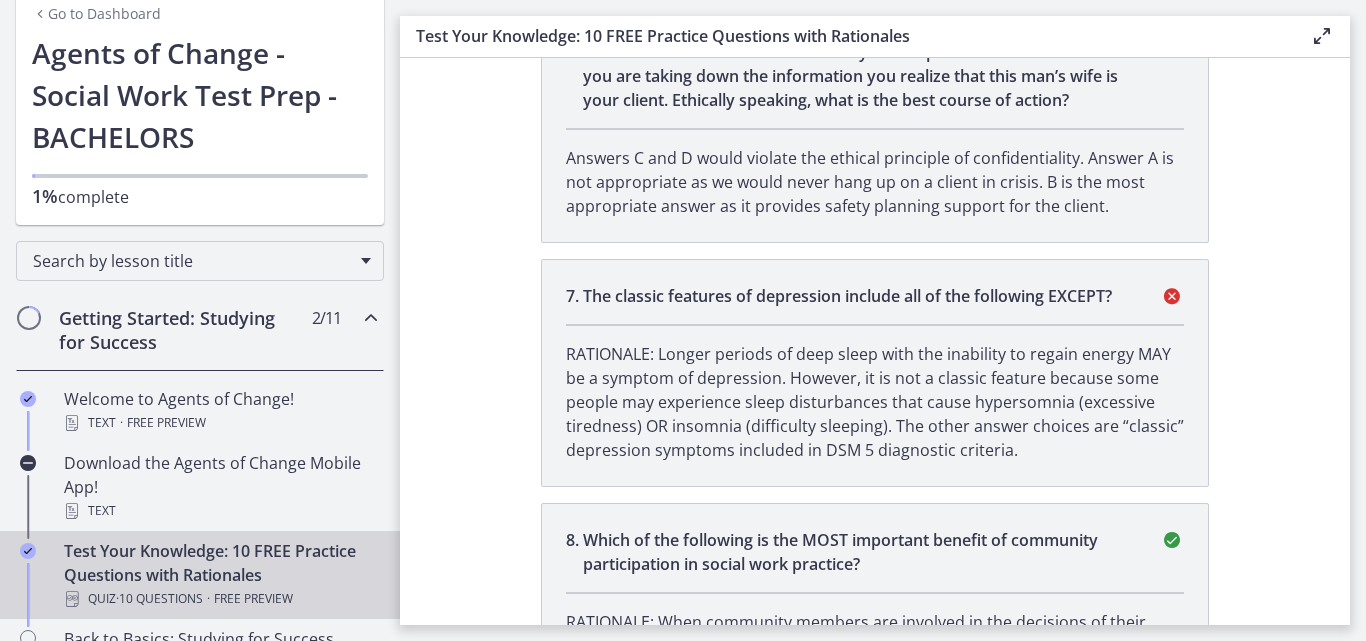 scroll, scrollTop: 2174, scrollLeft: 0, axis: vertical 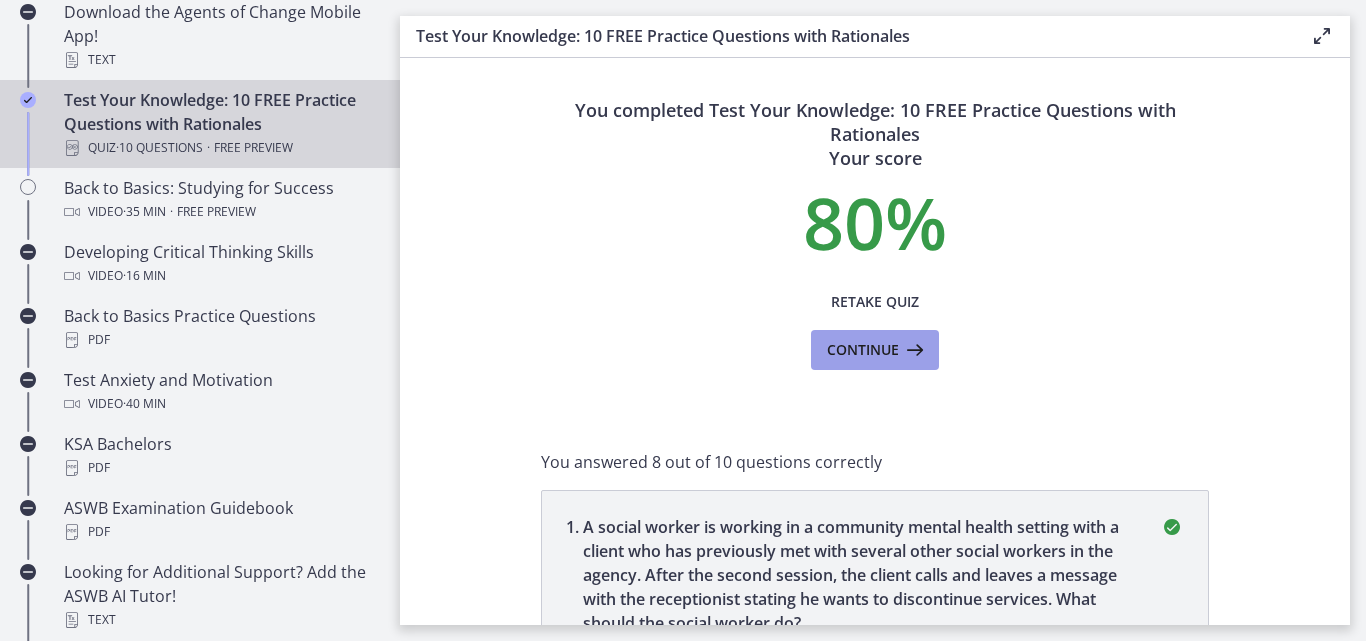 click at bounding box center [913, 350] 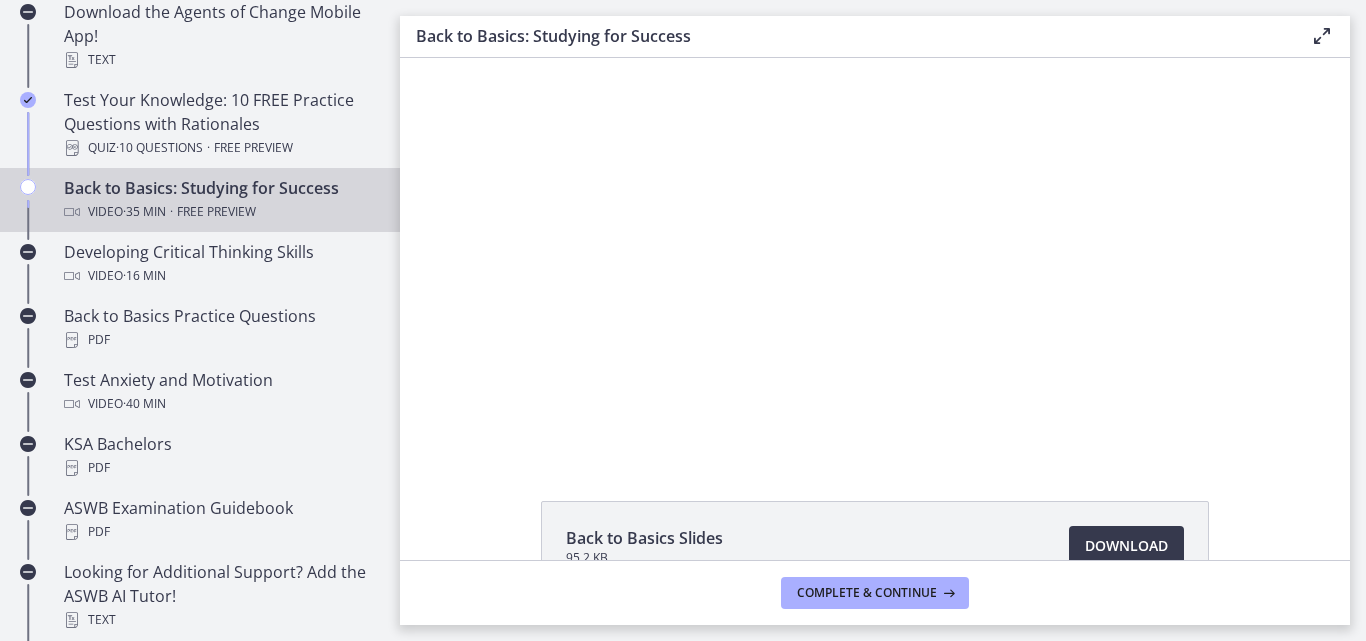 scroll, scrollTop: 0, scrollLeft: 0, axis: both 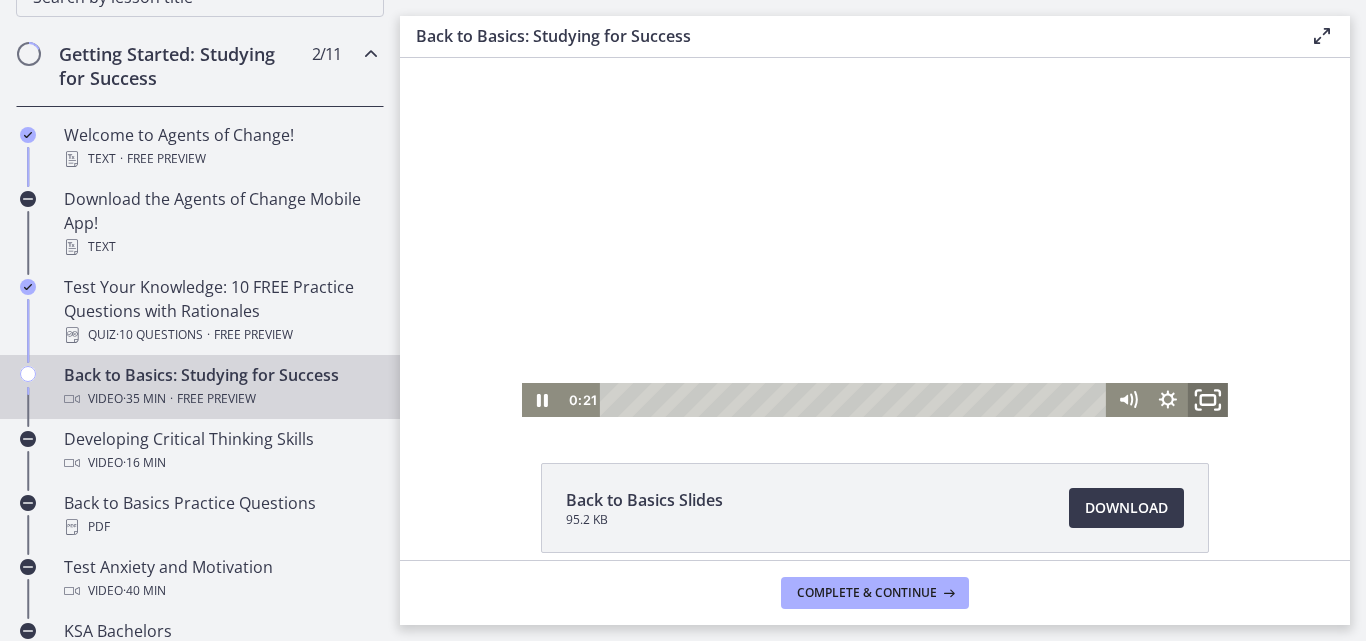 click 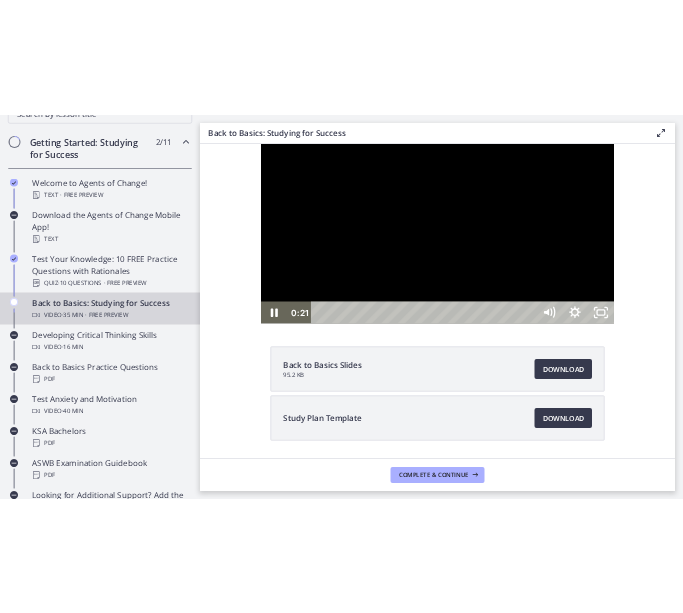 scroll, scrollTop: 0, scrollLeft: 0, axis: both 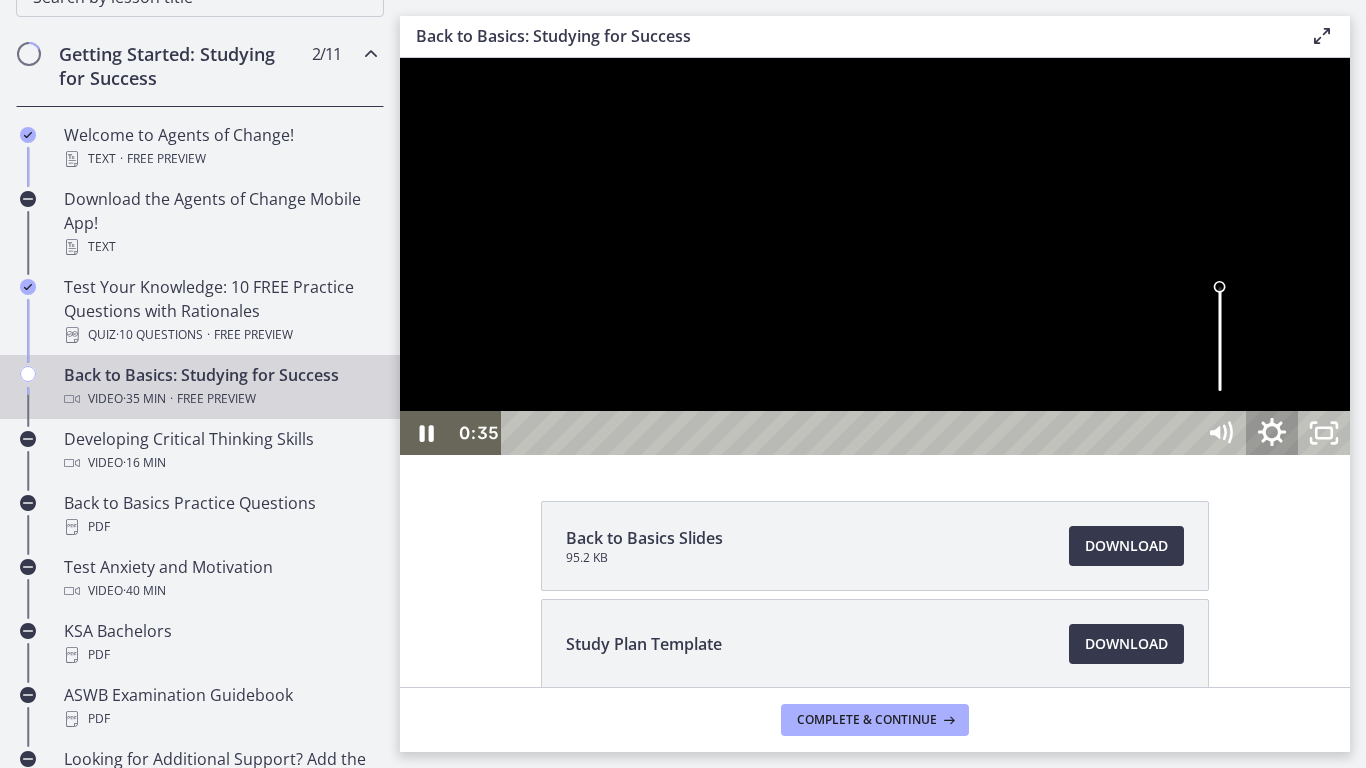 click 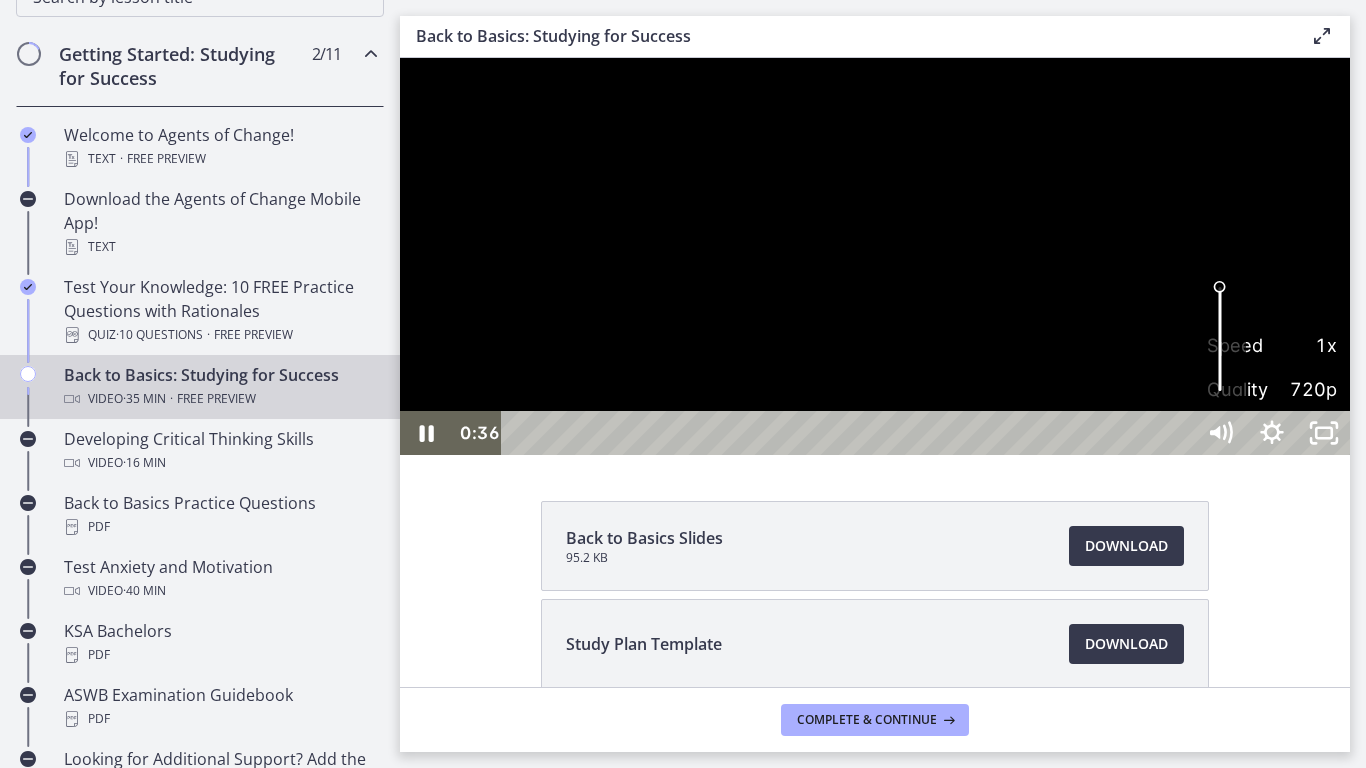 click on "1x" at bounding box center (1304, 345) 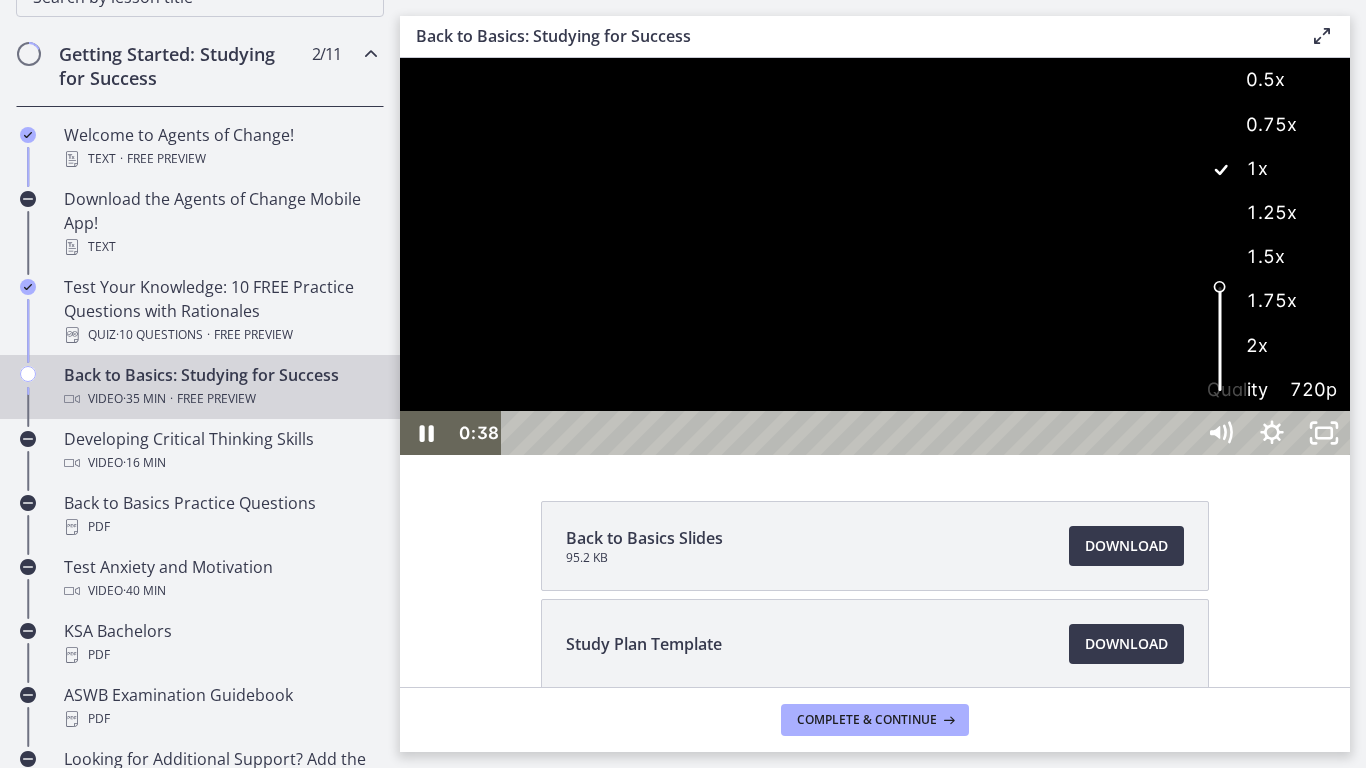 click on "1.25x" at bounding box center [1272, 213] 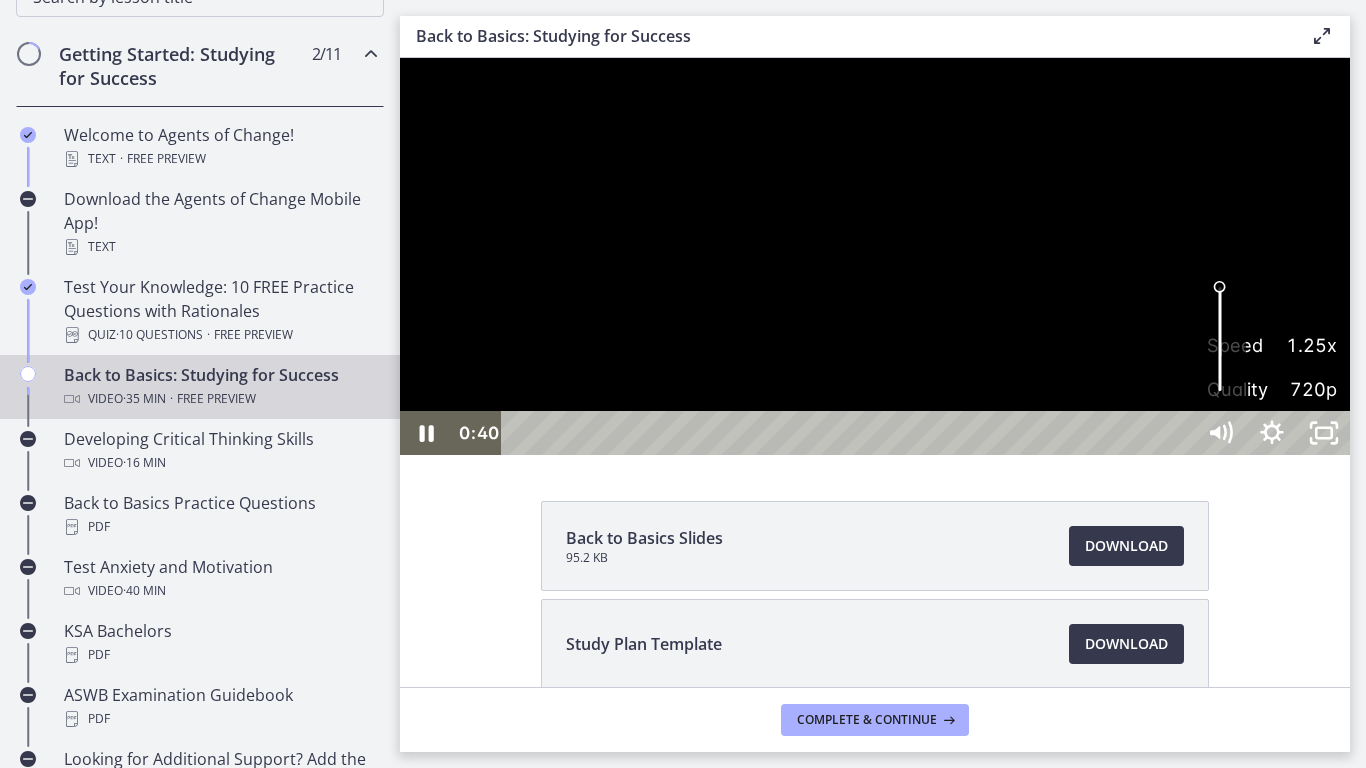 click at bounding box center (875, 256) 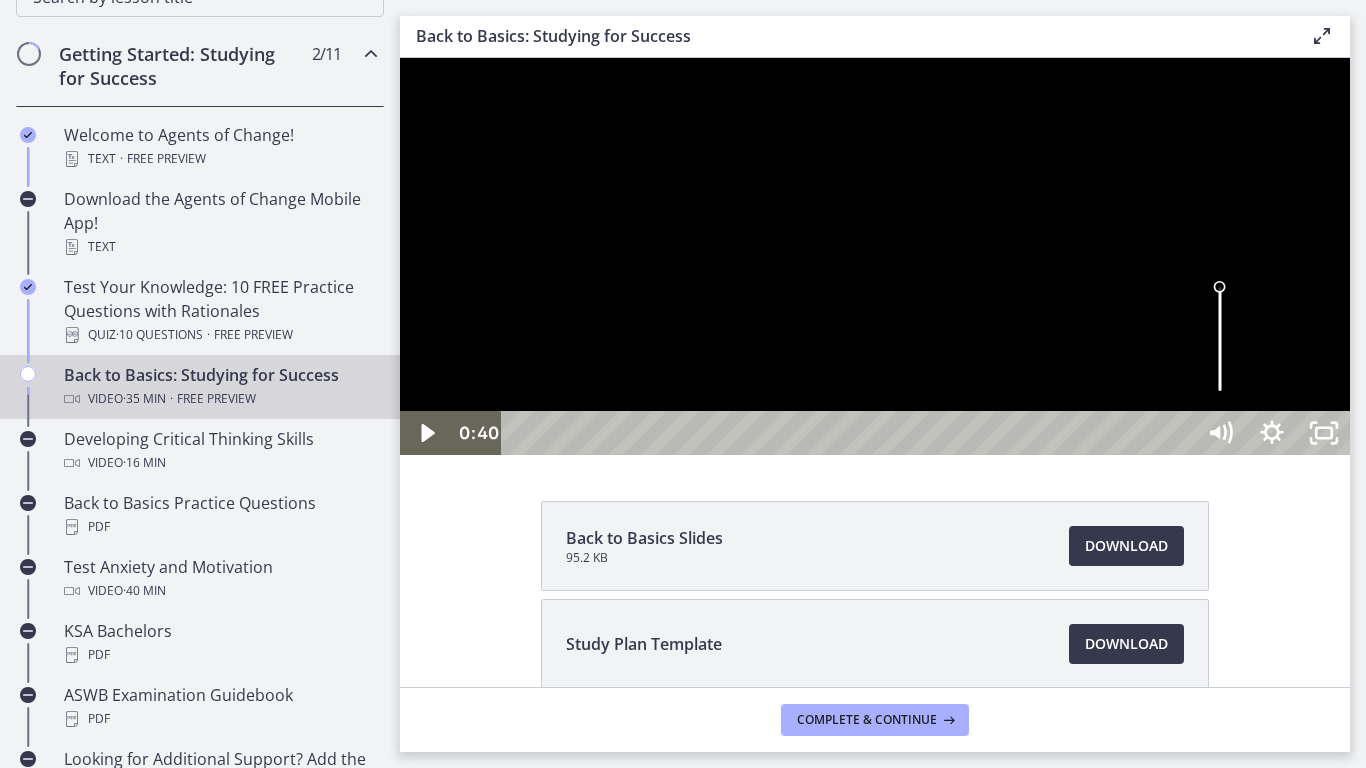 click at bounding box center [875, 256] 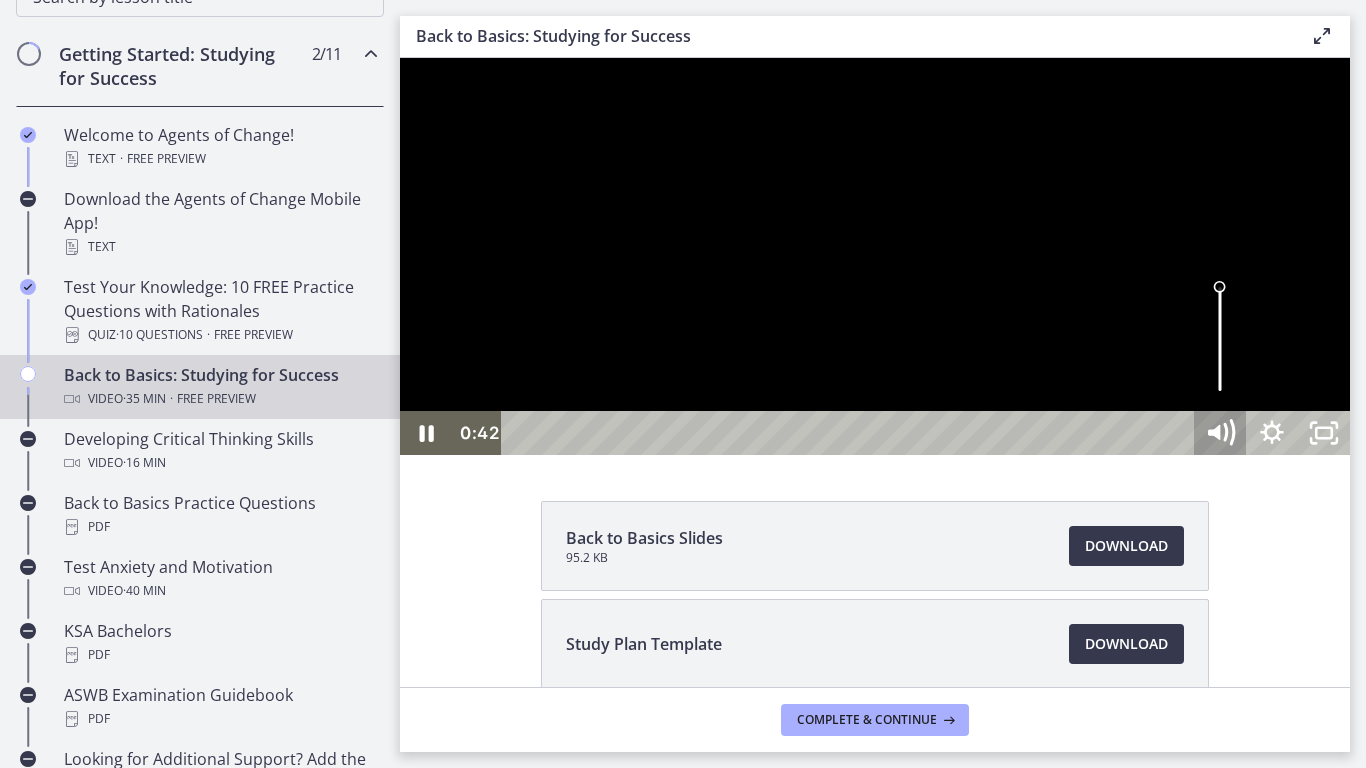 click 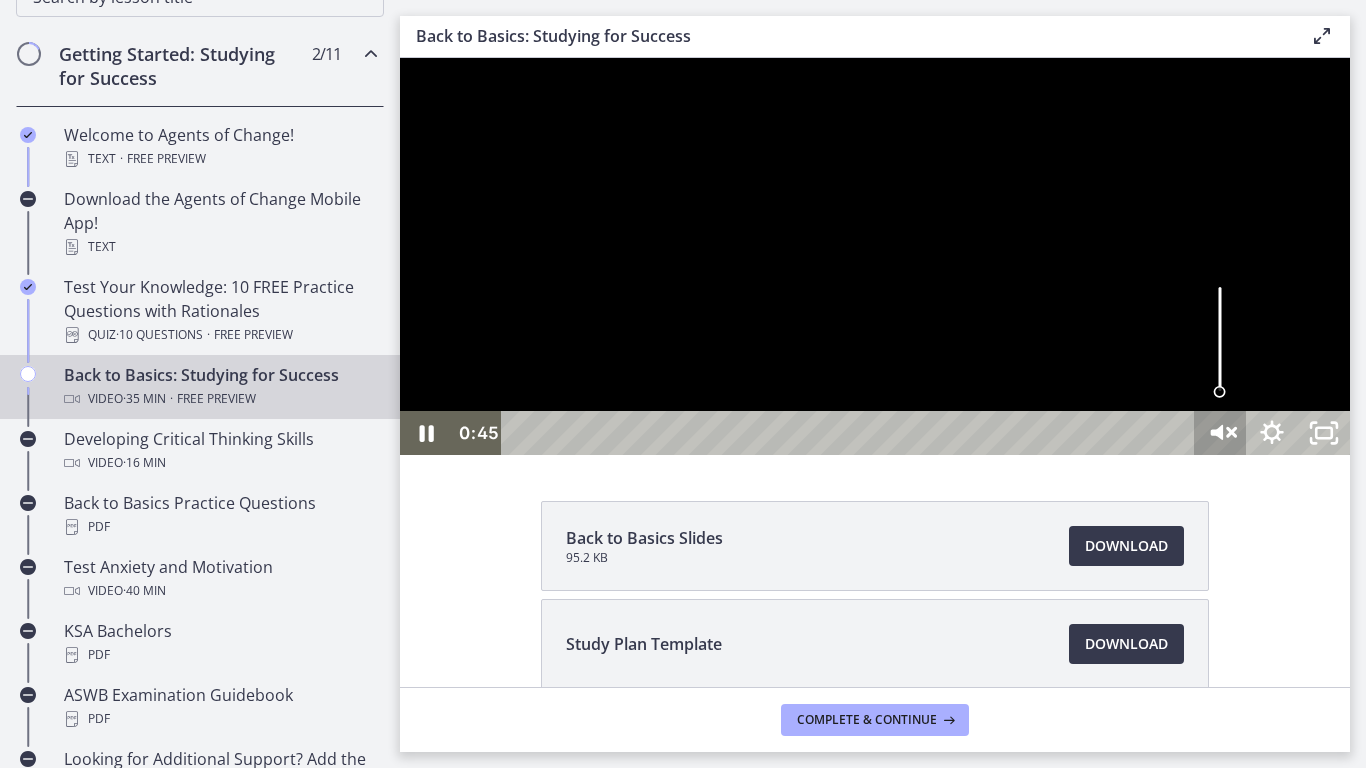 click 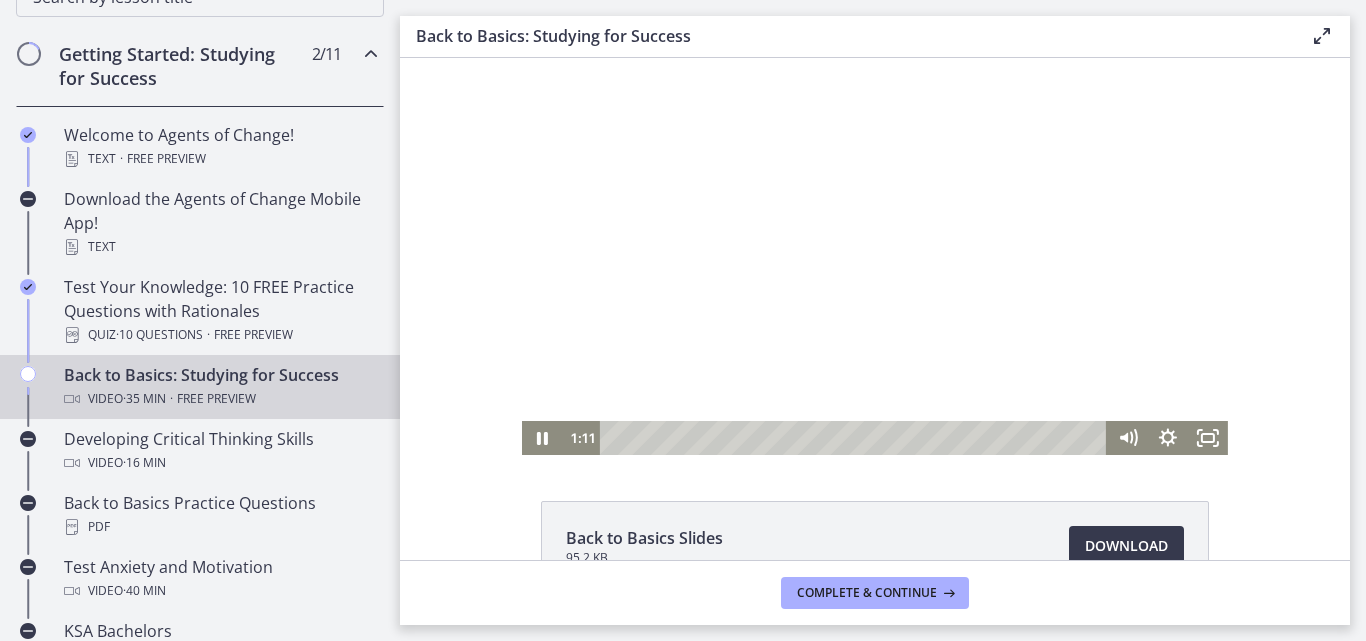 click at bounding box center [875, 256] 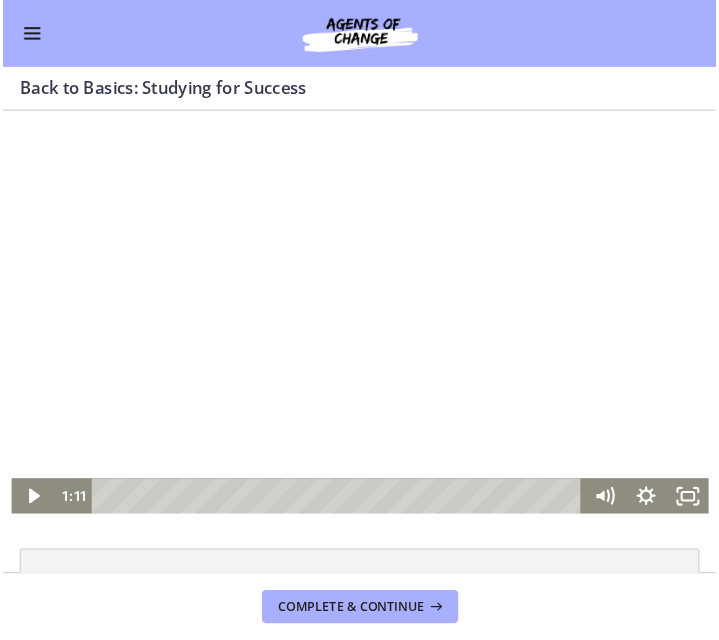 scroll, scrollTop: 351, scrollLeft: 0, axis: vertical 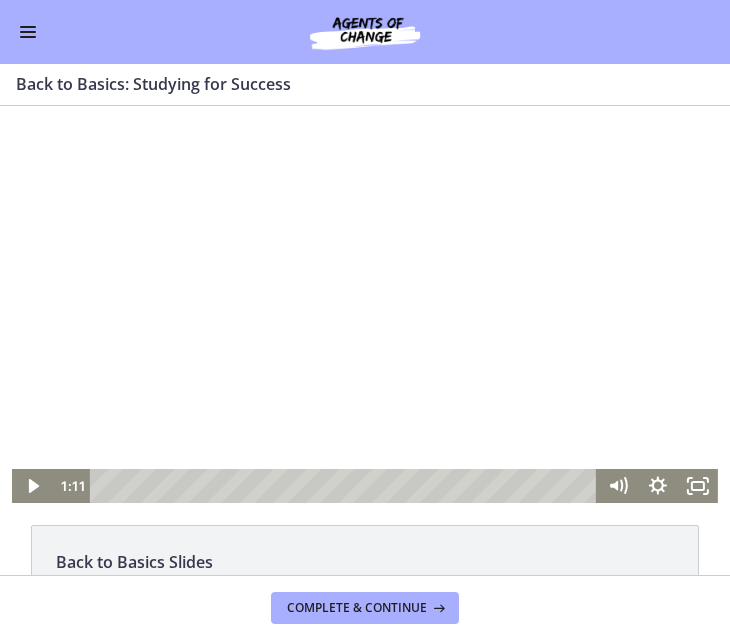 click at bounding box center (365, 304) 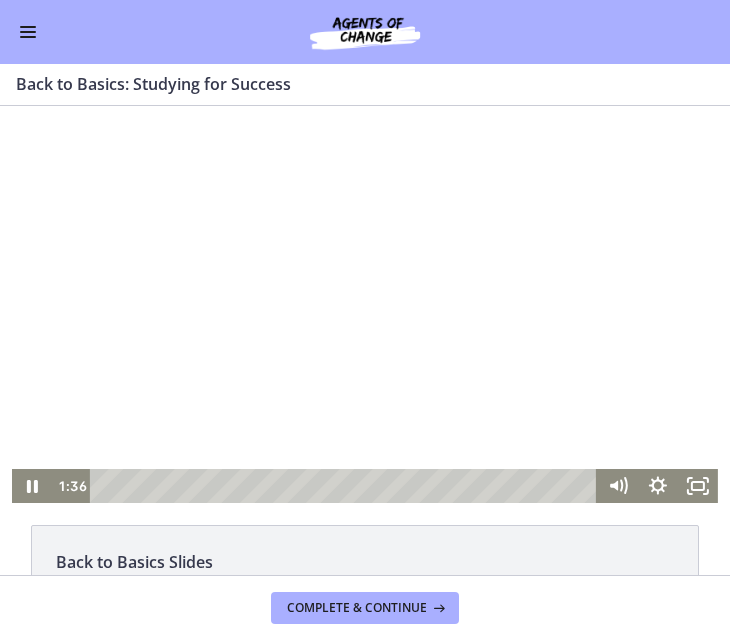 click at bounding box center [365, 304] 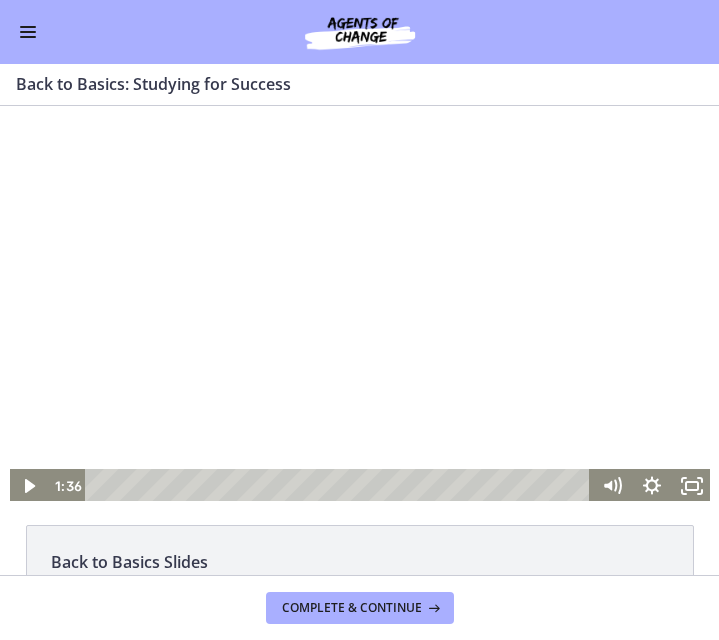click at bounding box center (360, 305) 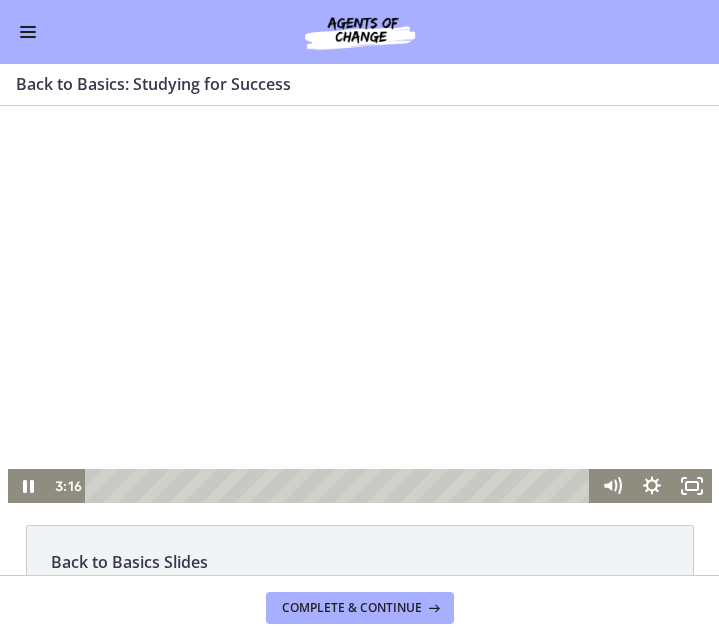 click at bounding box center (360, 305) 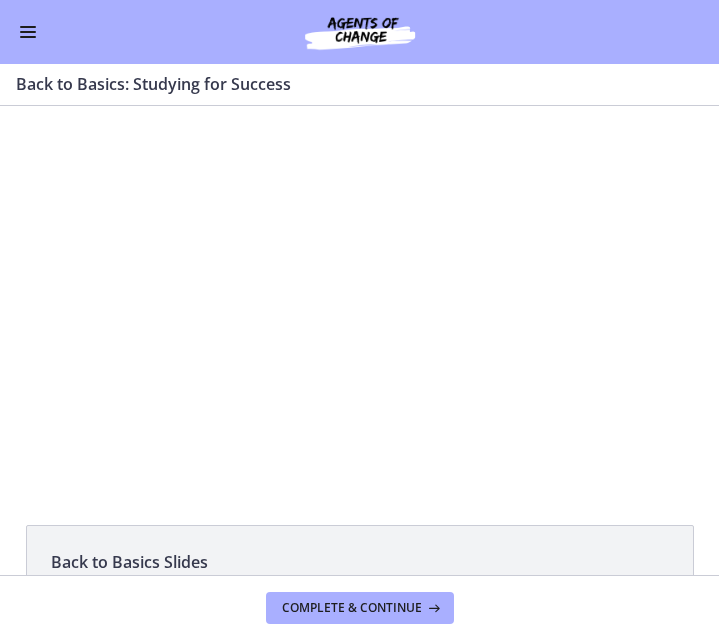 type 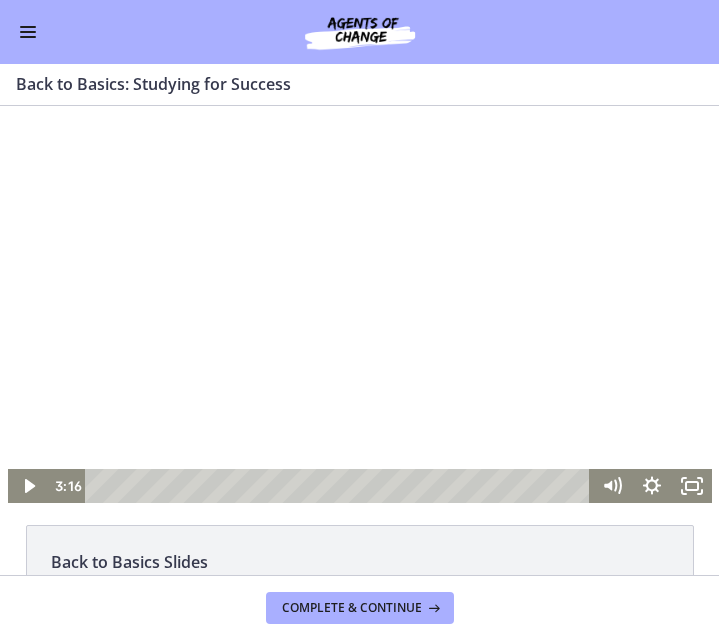 click at bounding box center (360, 305) 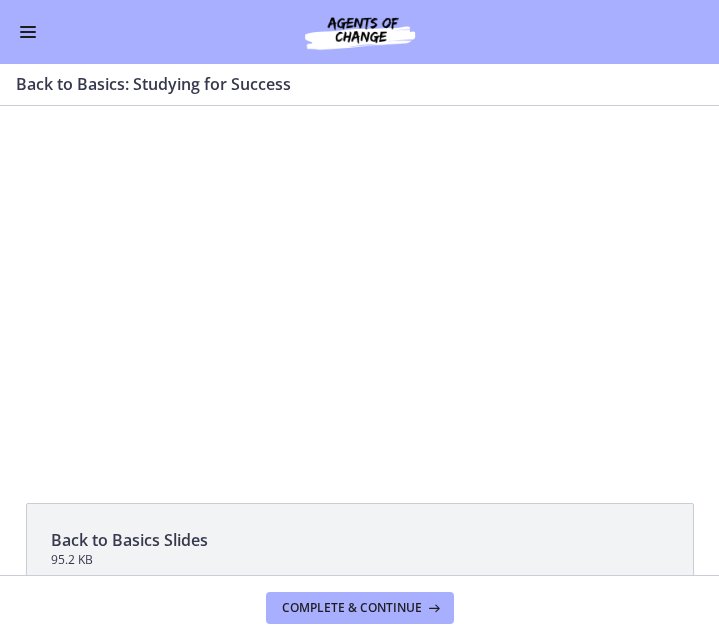 scroll, scrollTop: 23, scrollLeft: 0, axis: vertical 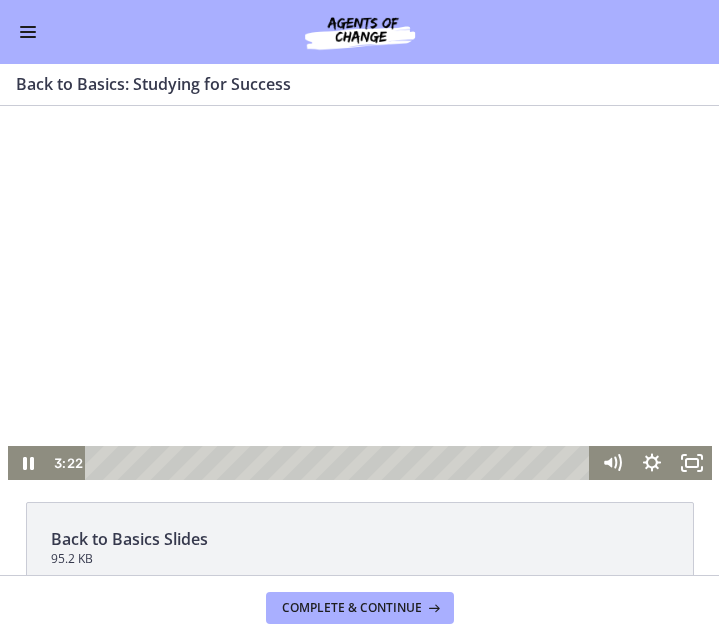click at bounding box center (360, 282) 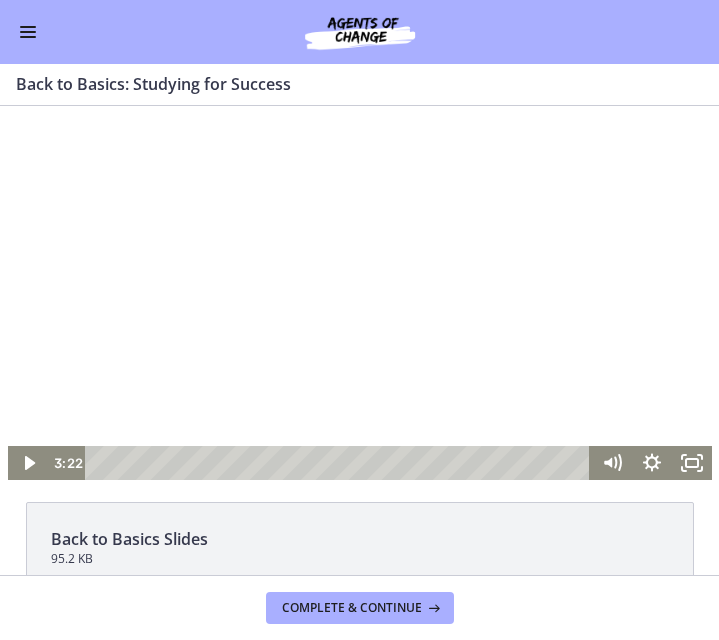 click at bounding box center (360, 282) 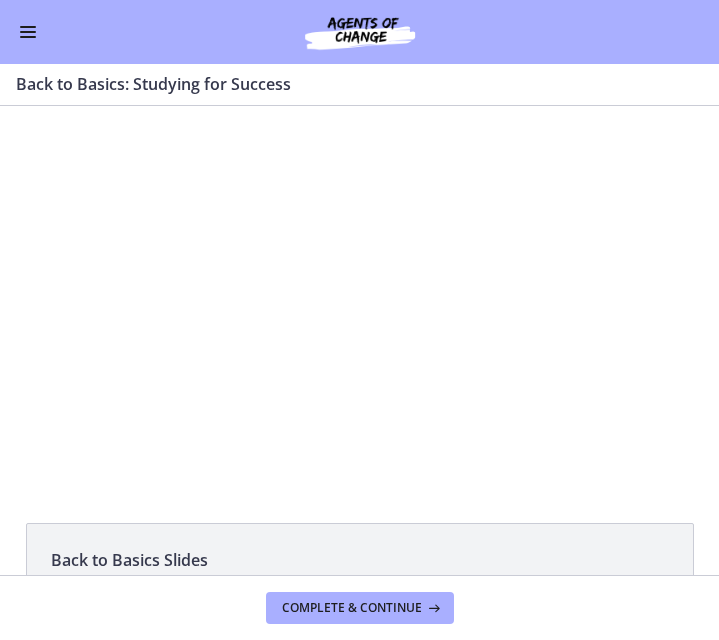 scroll, scrollTop: 1, scrollLeft: 0, axis: vertical 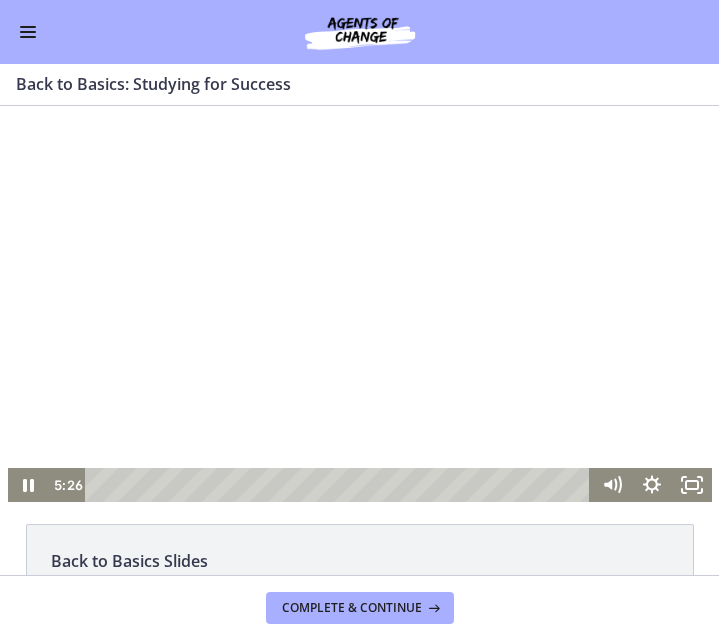 click at bounding box center [360, 304] 